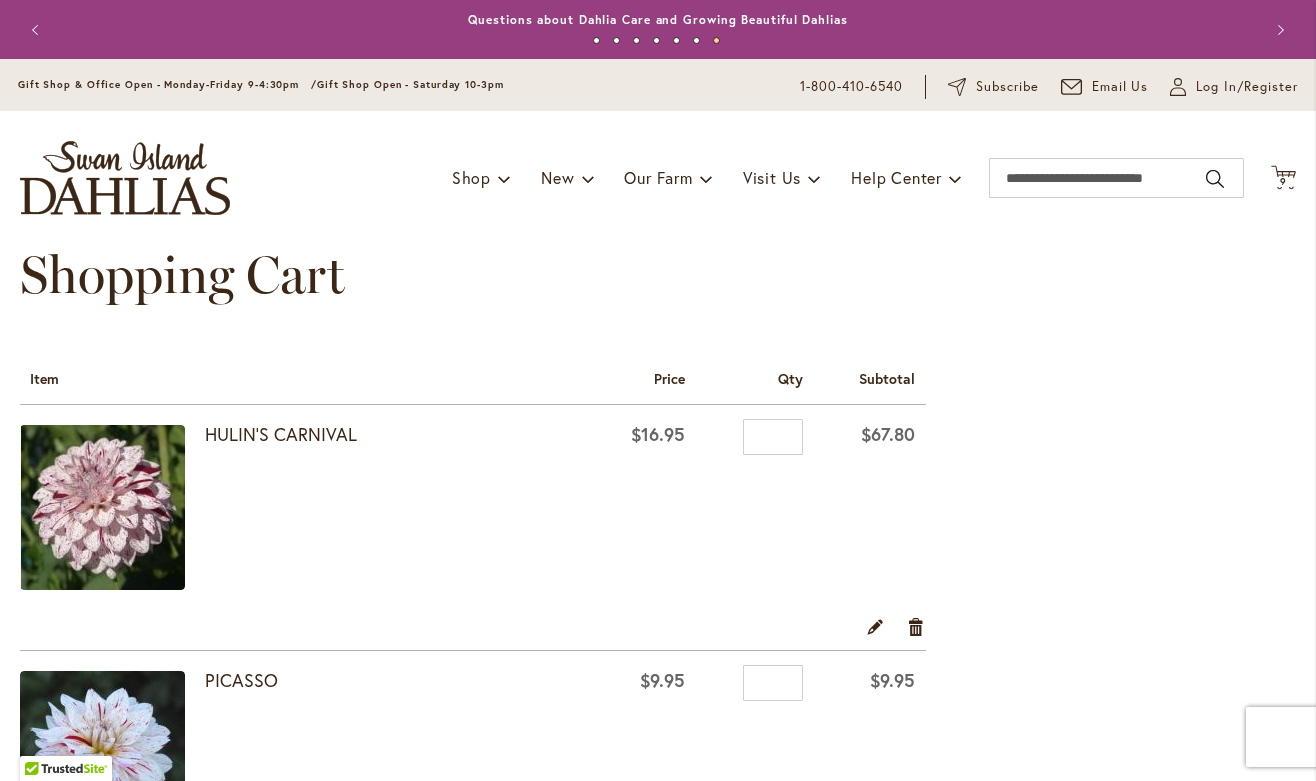 select on "**" 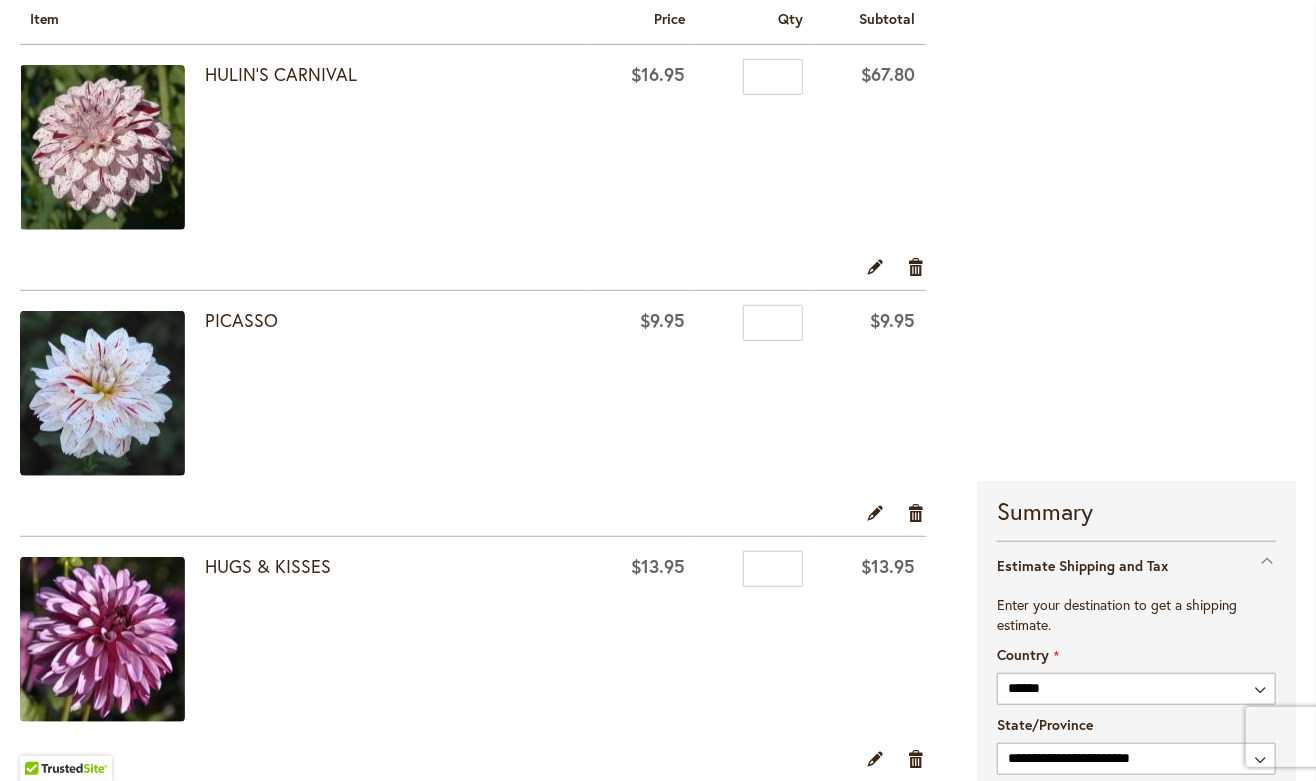 scroll, scrollTop: 370, scrollLeft: 0, axis: vertical 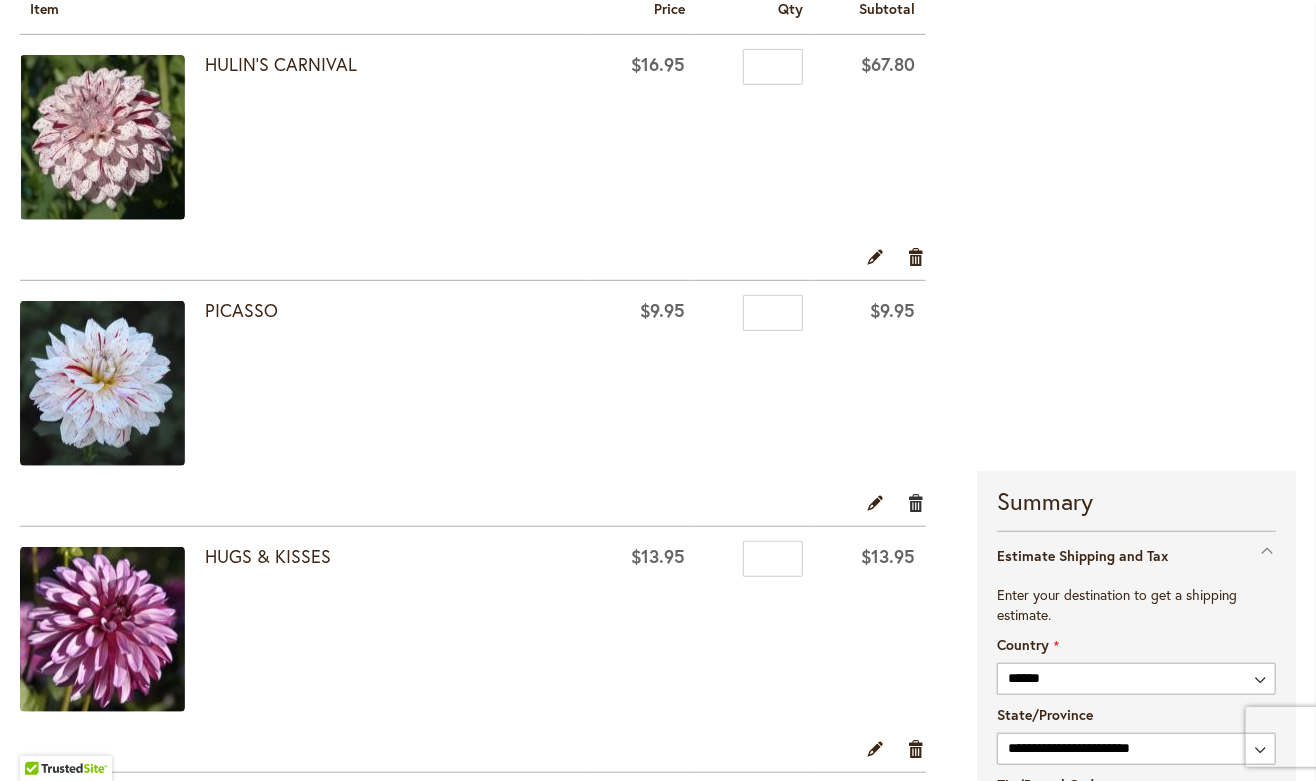 click on "Remove item" at bounding box center [916, 502] 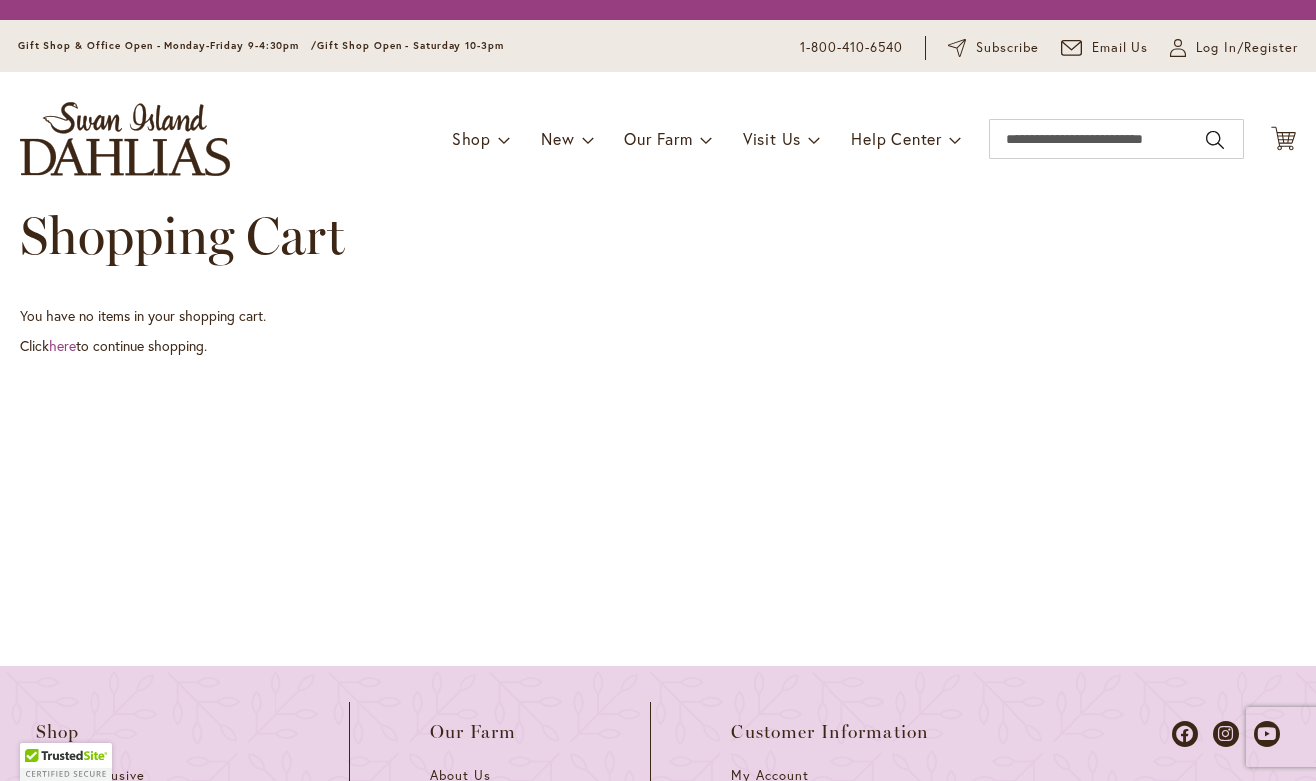 scroll, scrollTop: 0, scrollLeft: 0, axis: both 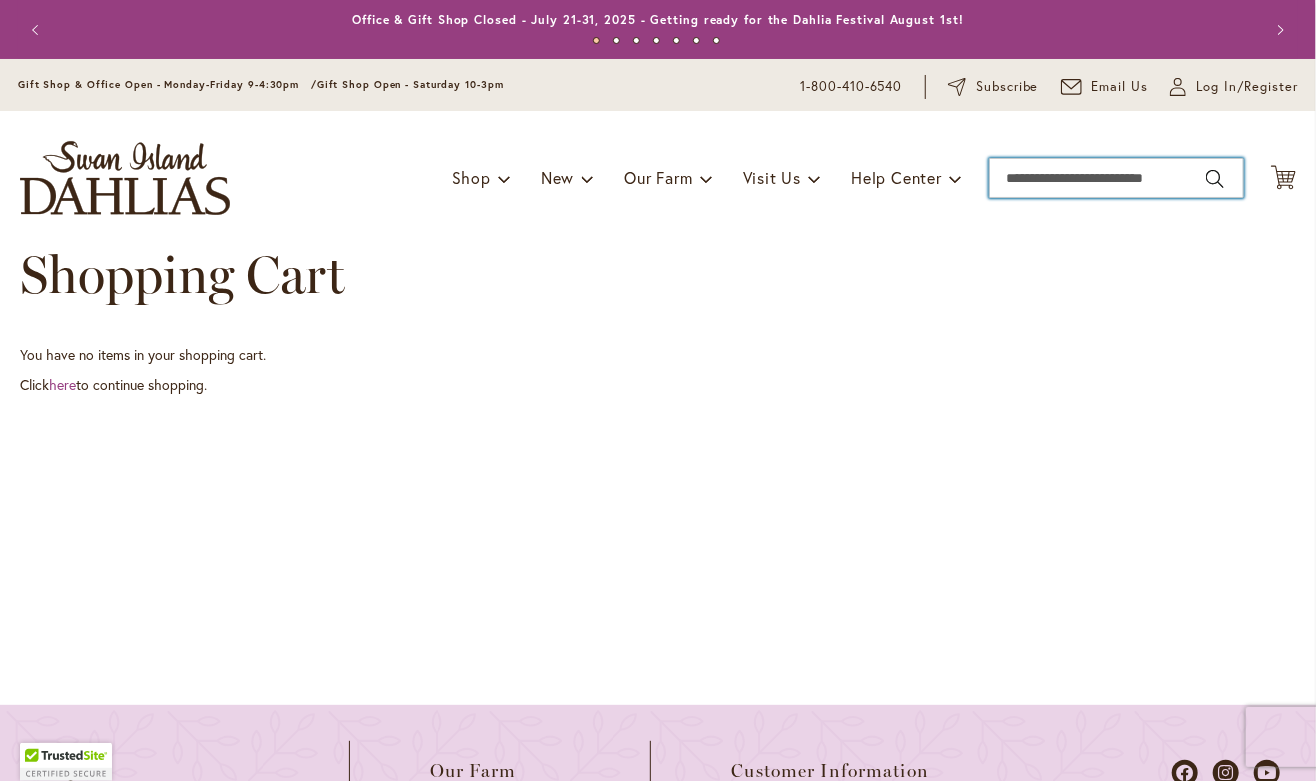 click on "Search" at bounding box center (1116, 178) 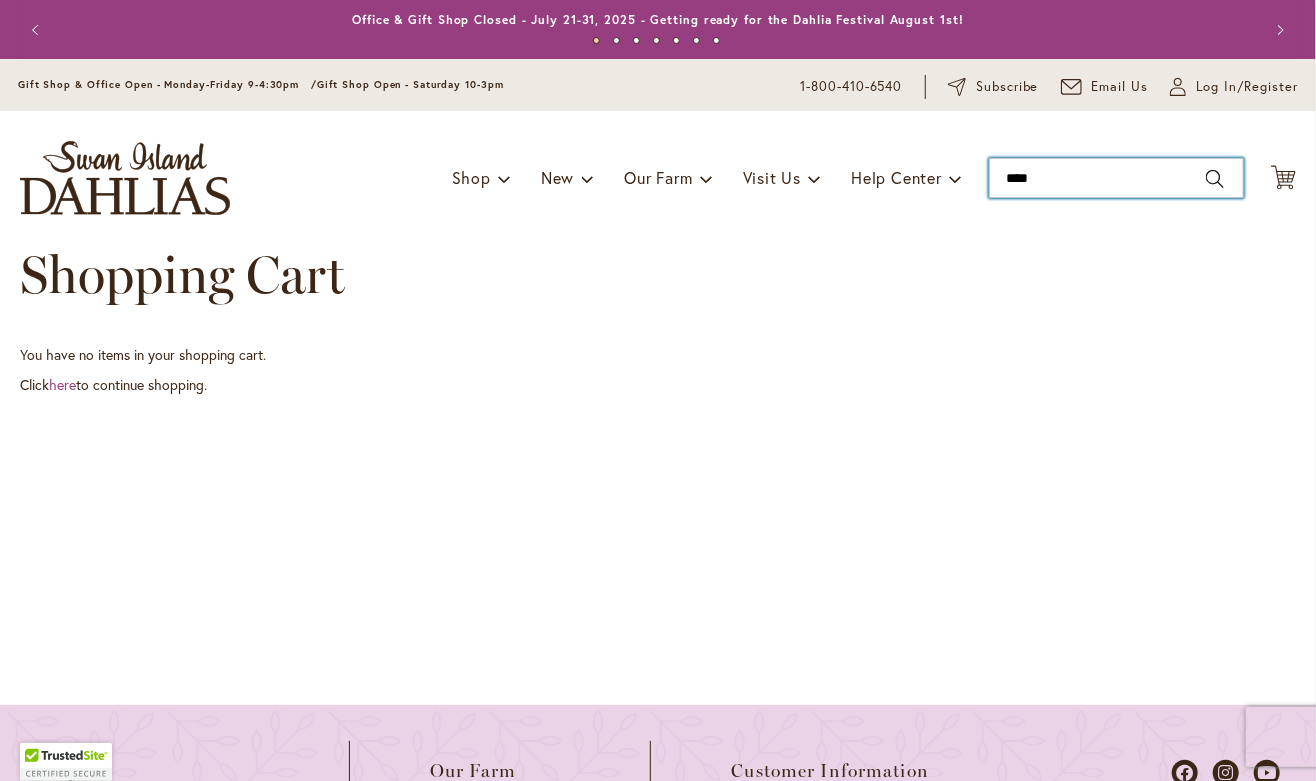 type on "*****" 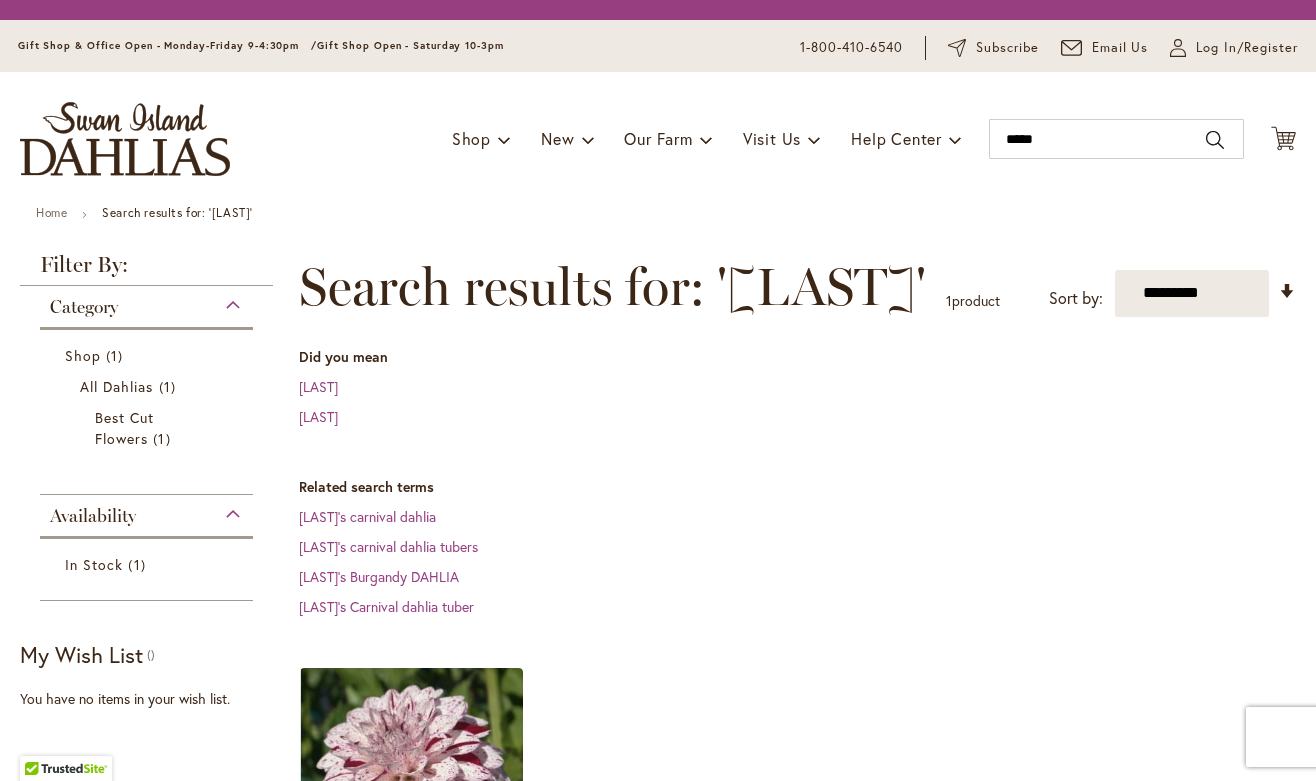 scroll, scrollTop: 0, scrollLeft: 0, axis: both 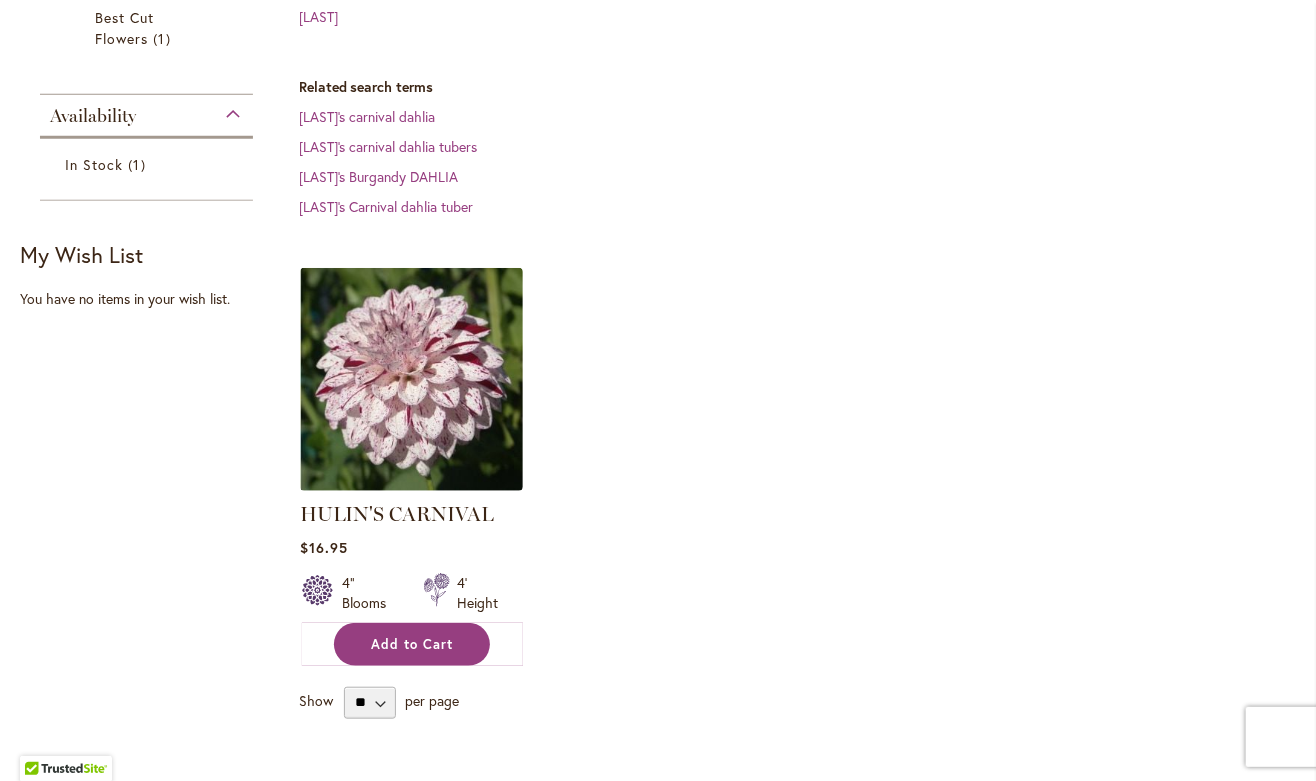 click on "Add to Cart" at bounding box center [412, 644] 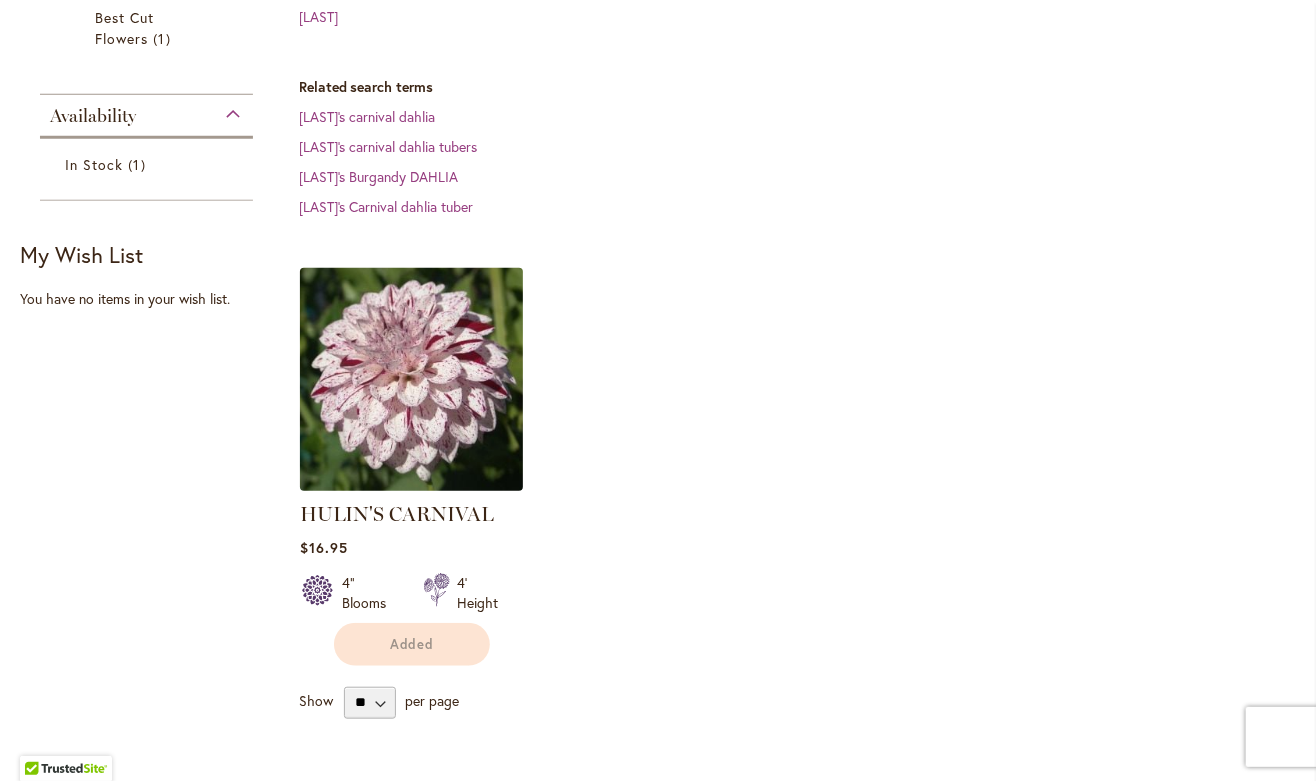 click at bounding box center (411, 379) 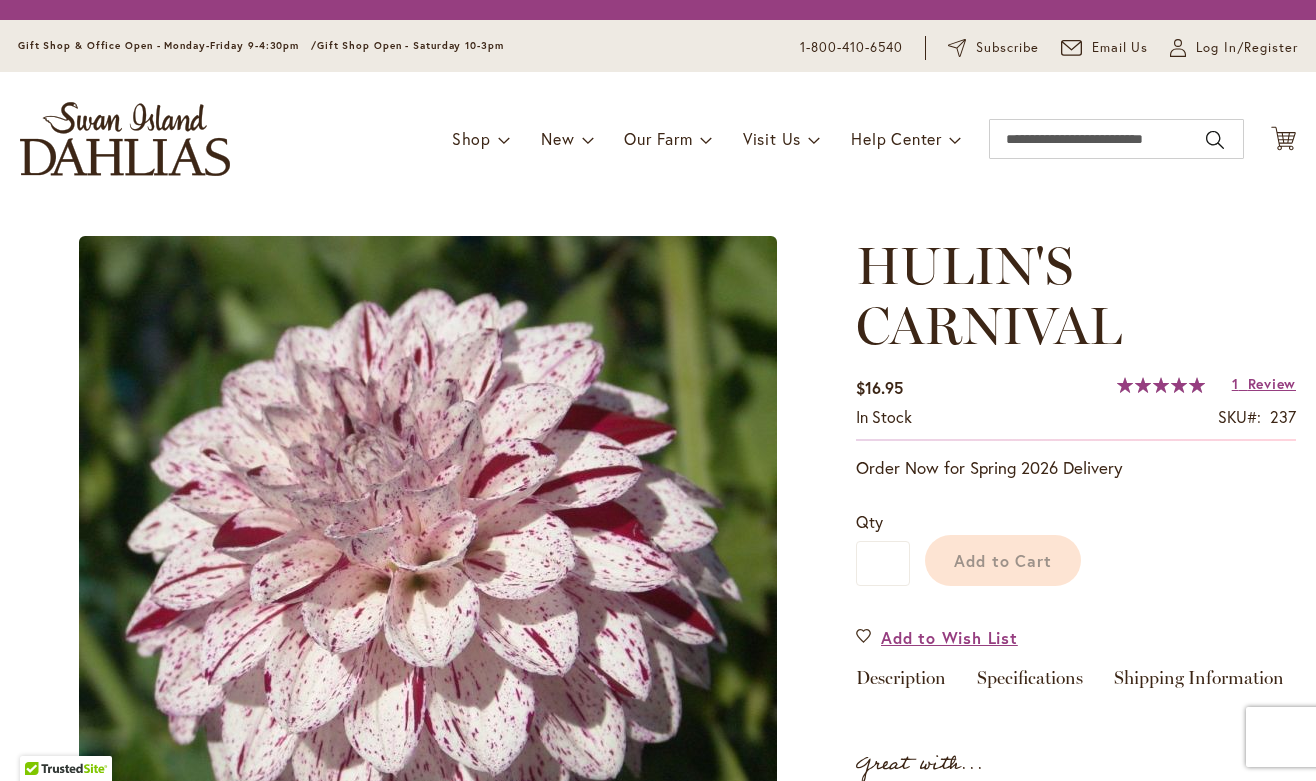 scroll, scrollTop: 0, scrollLeft: 0, axis: both 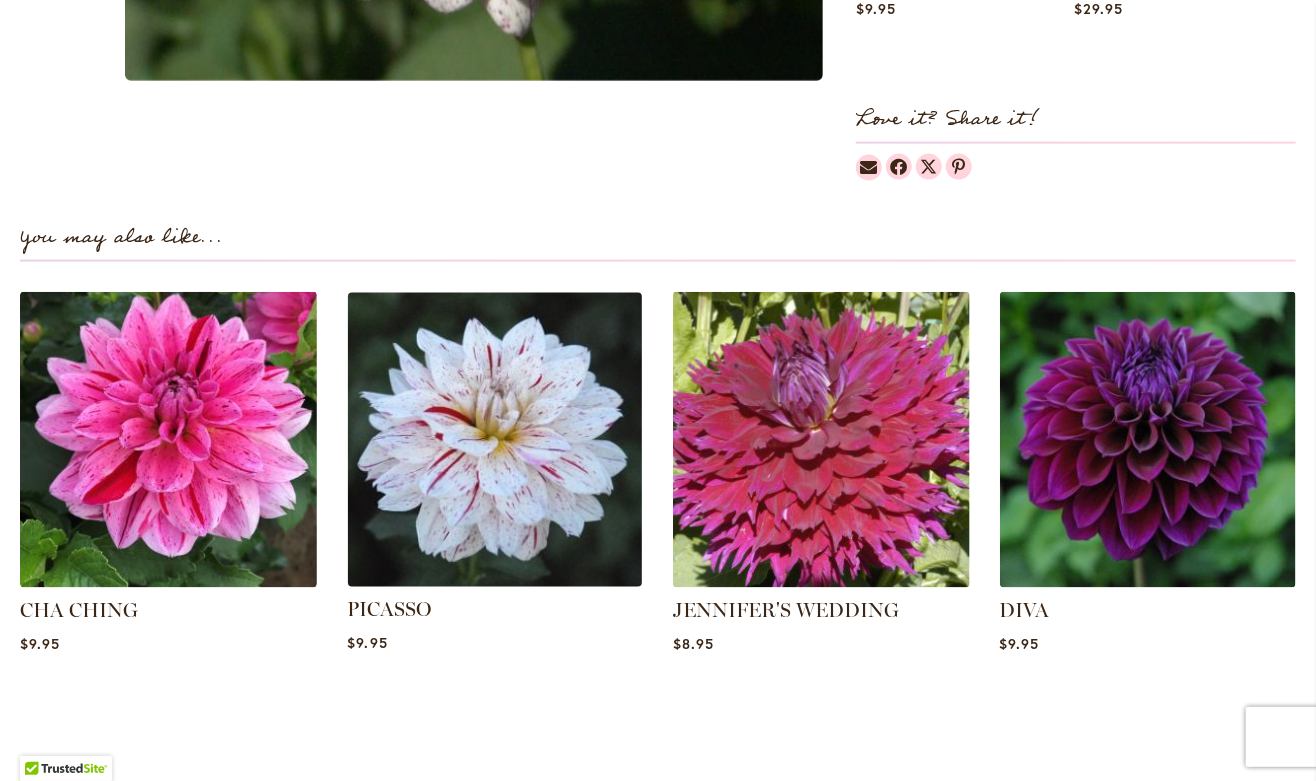 click at bounding box center (494, 440) 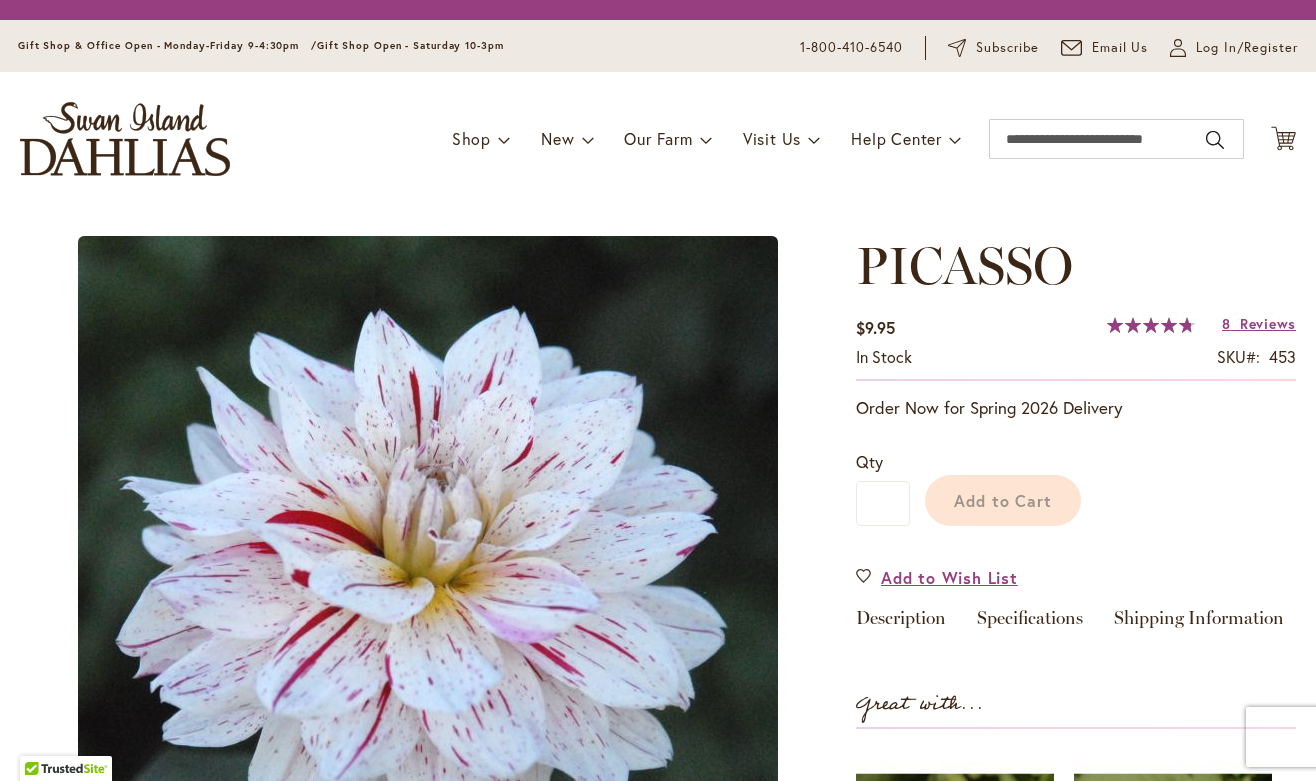 scroll, scrollTop: 0, scrollLeft: 0, axis: both 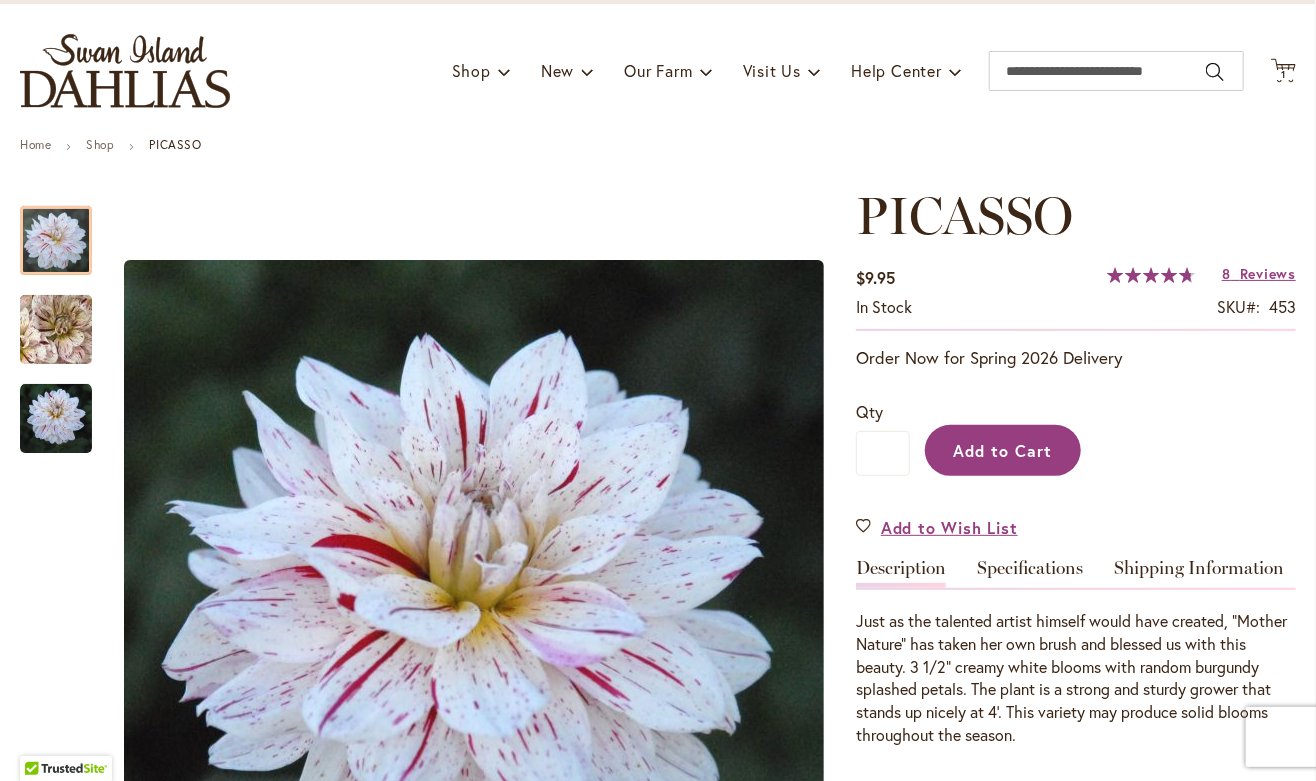 click on "Add to Cart" at bounding box center [1003, 450] 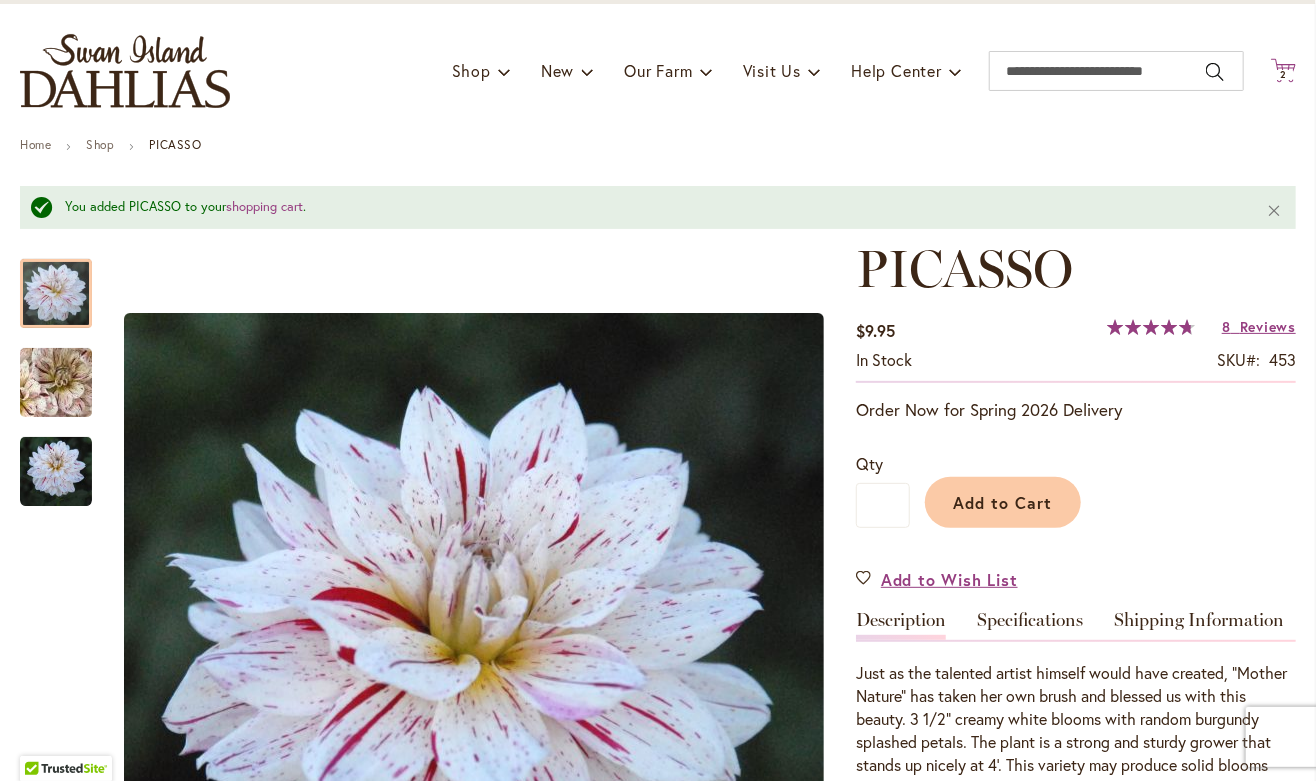 click on "2
2
items" at bounding box center (1284, 75) 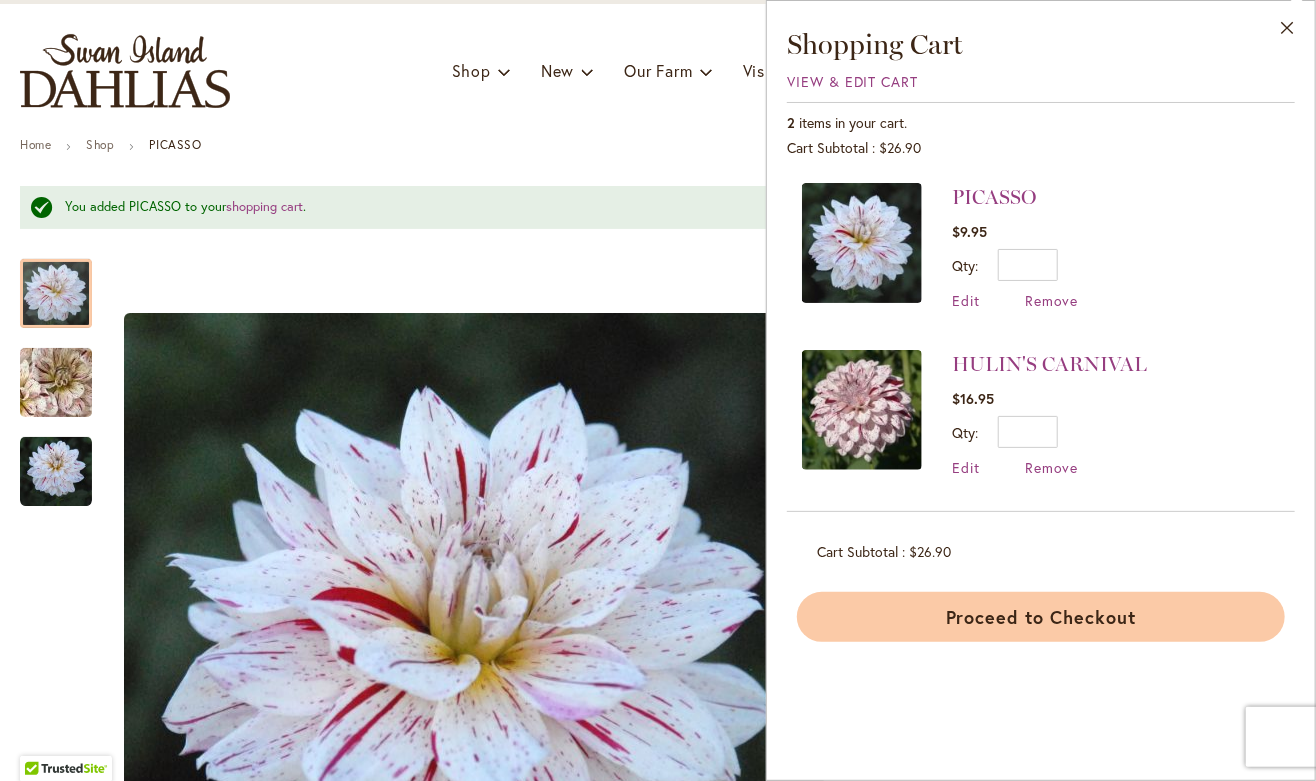 click on "Proceed to Checkout" at bounding box center (1041, 617) 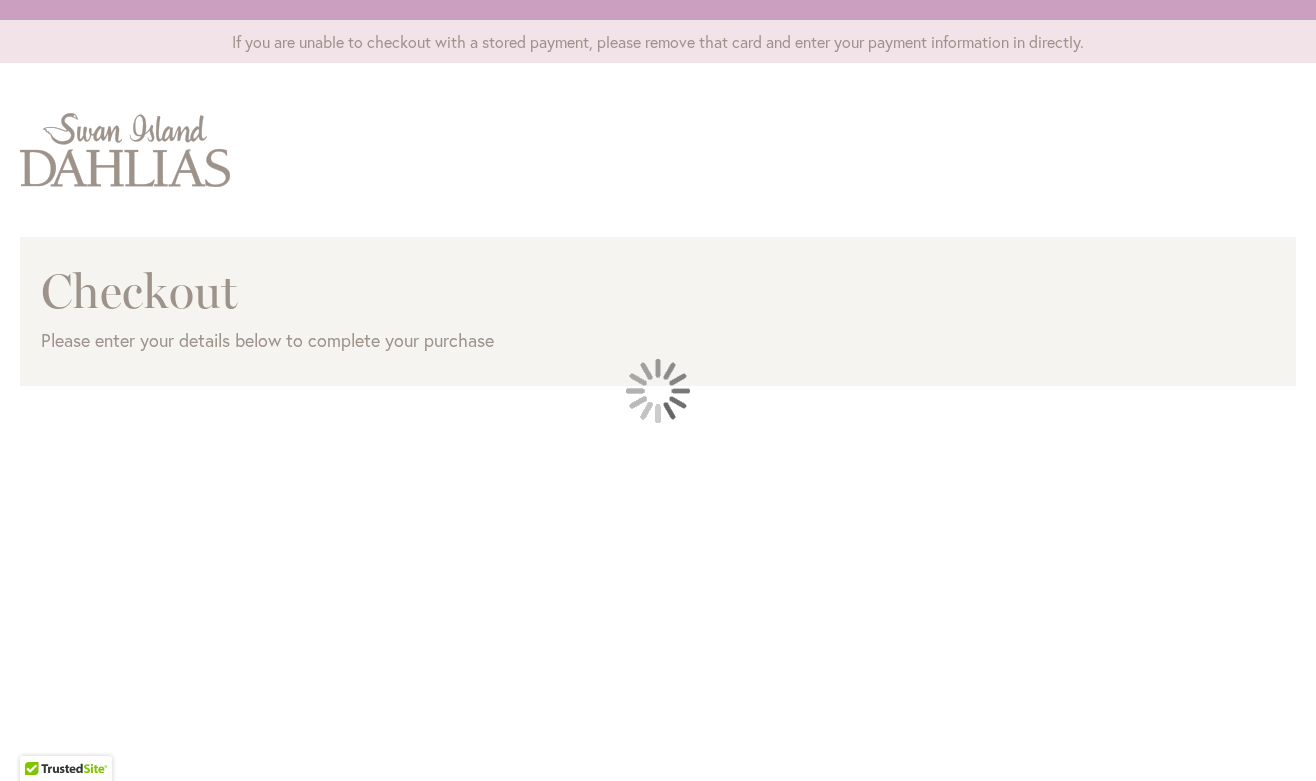 scroll, scrollTop: 0, scrollLeft: 0, axis: both 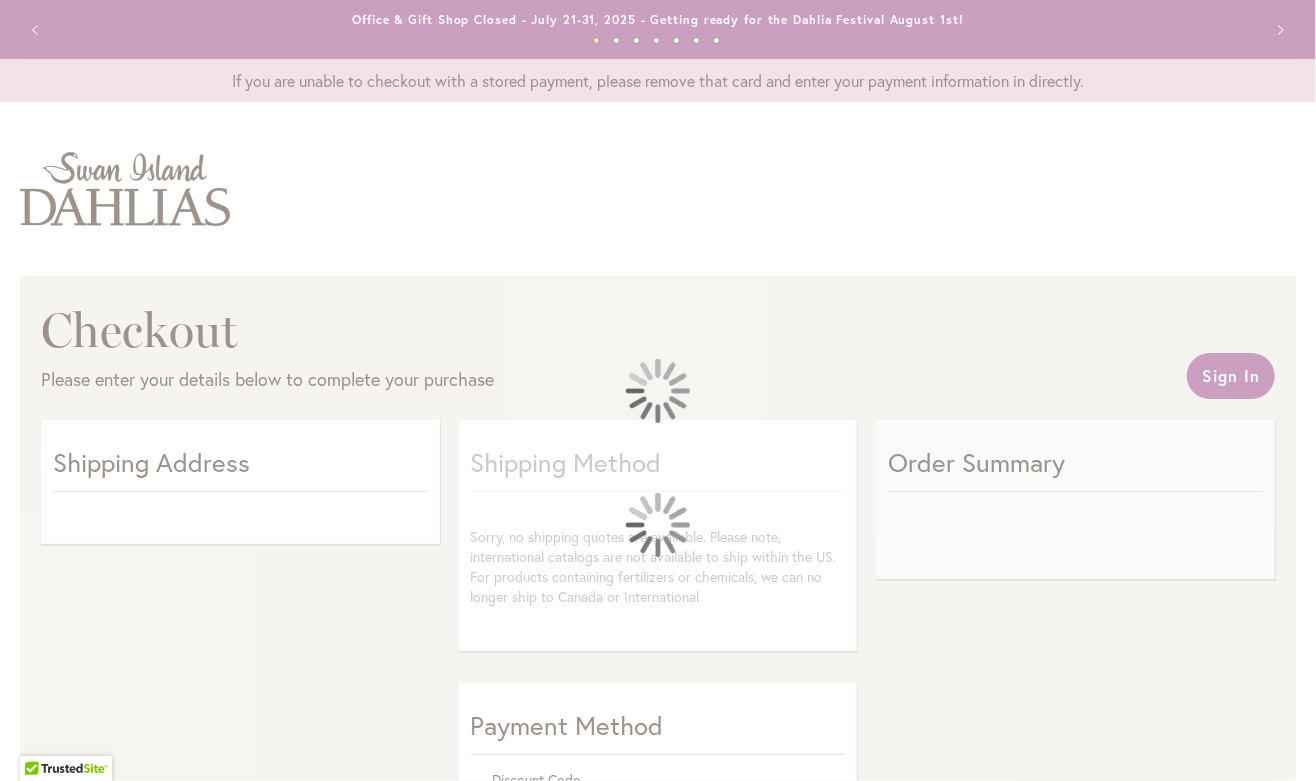 select on "**" 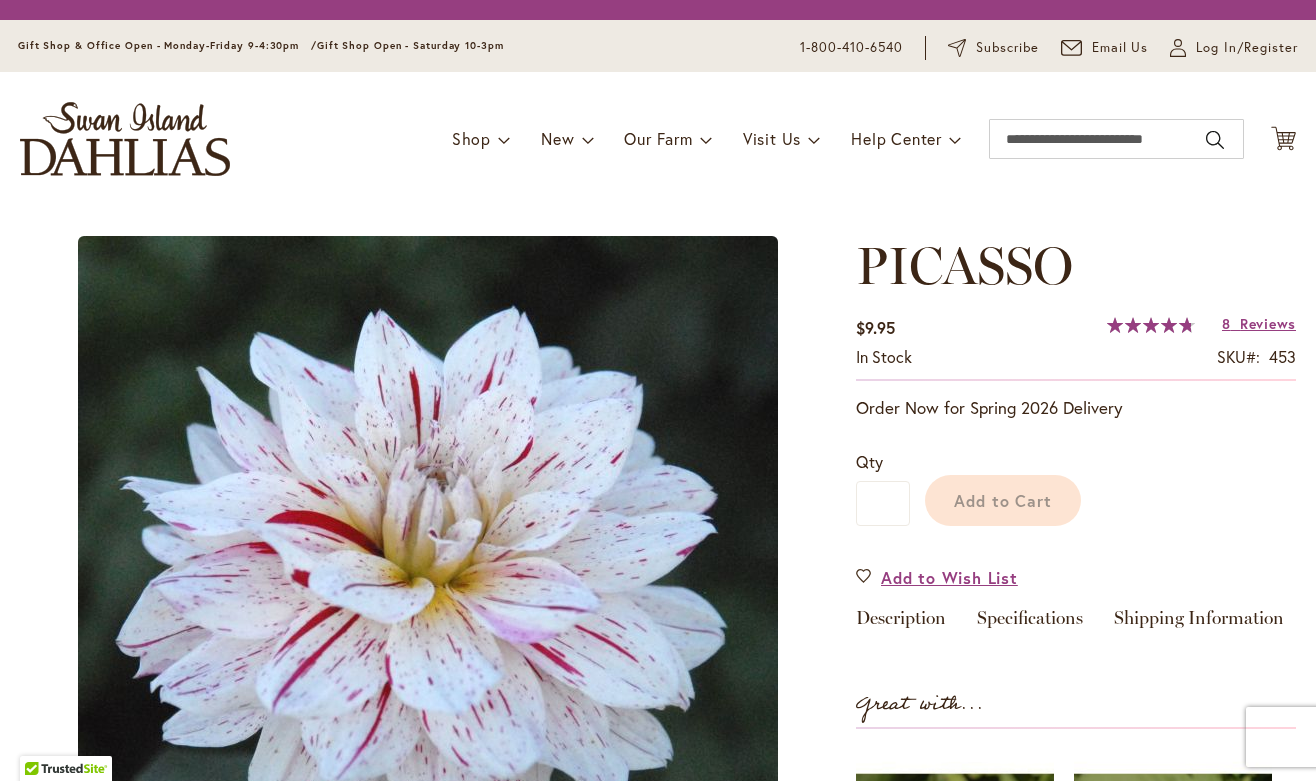 scroll, scrollTop: 0, scrollLeft: 0, axis: both 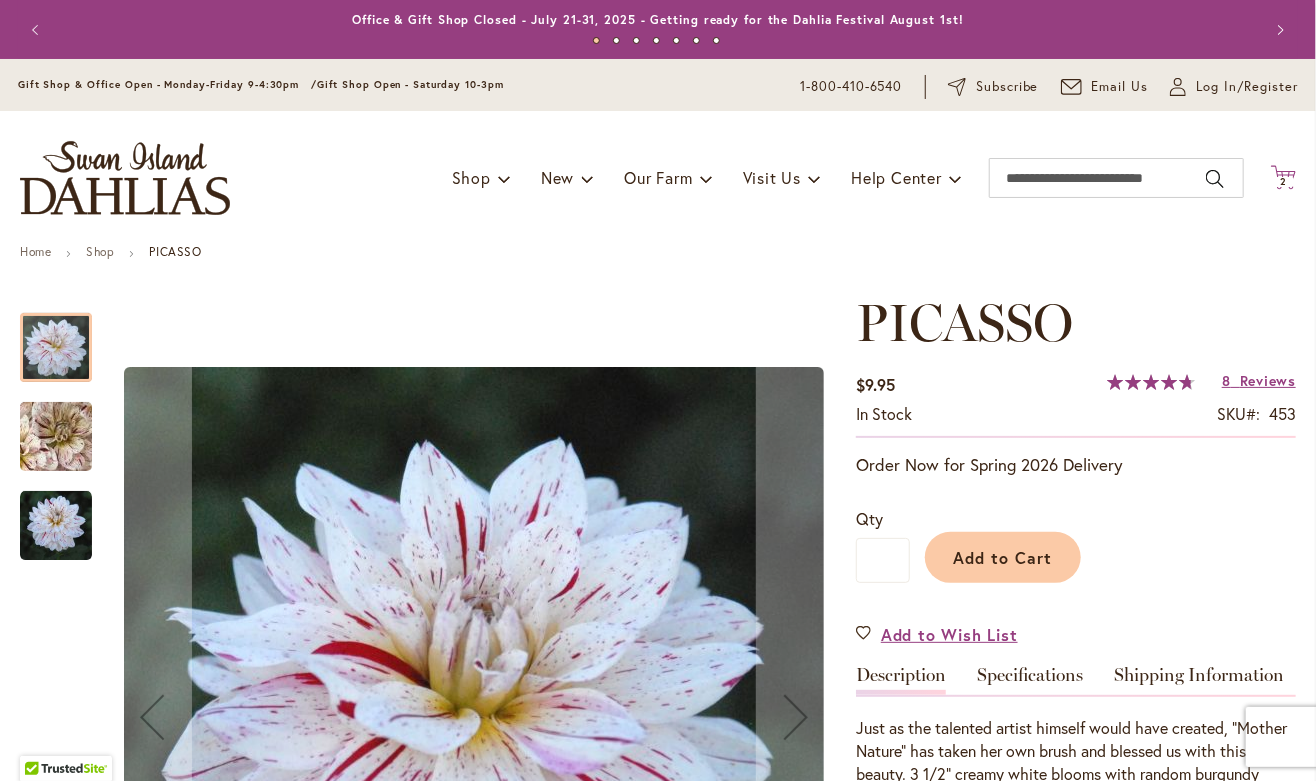 click on "Cart
.cls-1 {
fill: #231f20;
}" 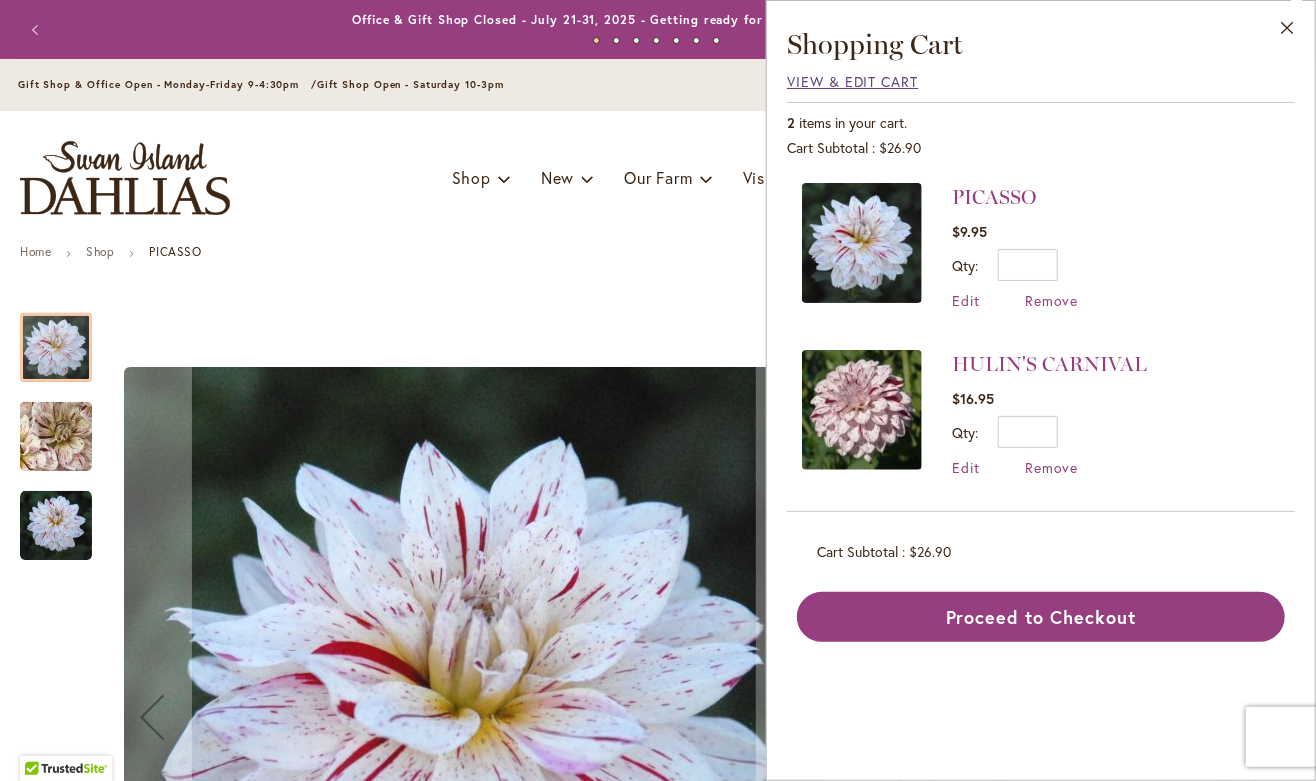 click on "View & Edit Cart" at bounding box center (853, 81) 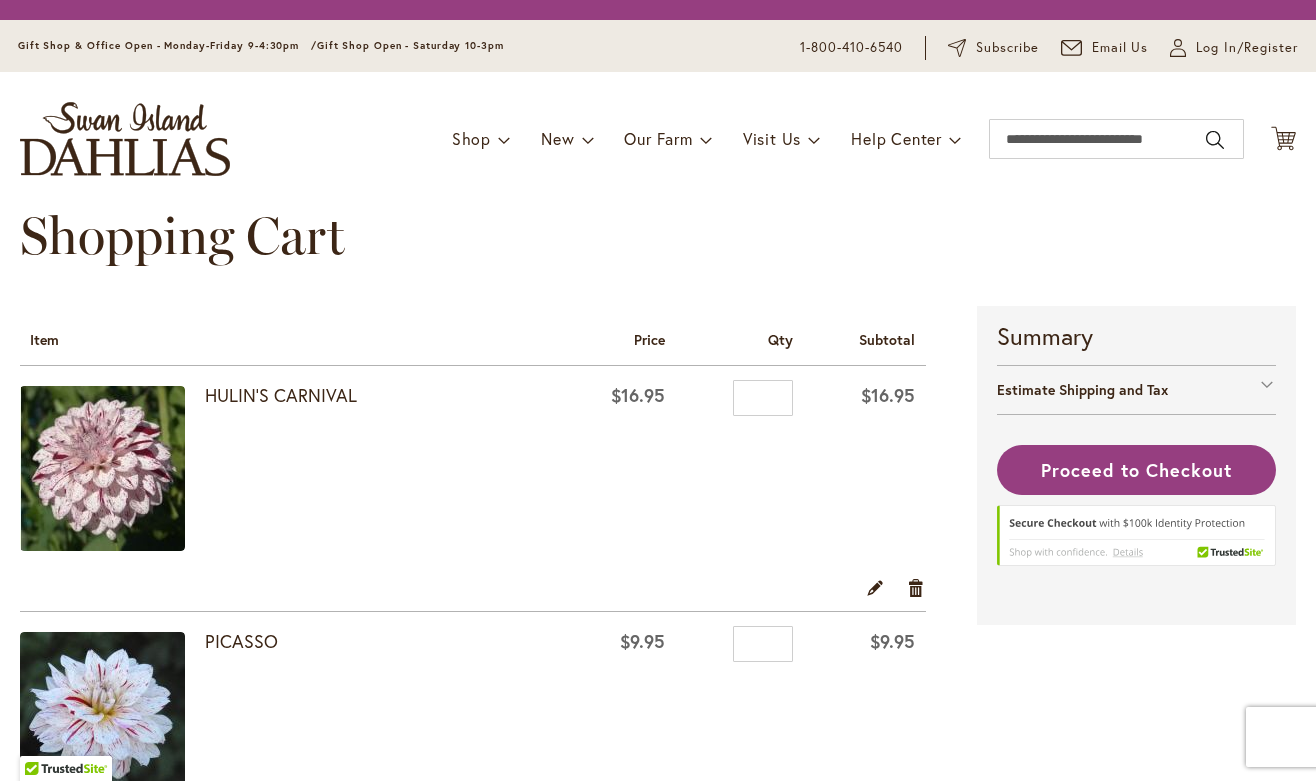 scroll, scrollTop: 0, scrollLeft: 0, axis: both 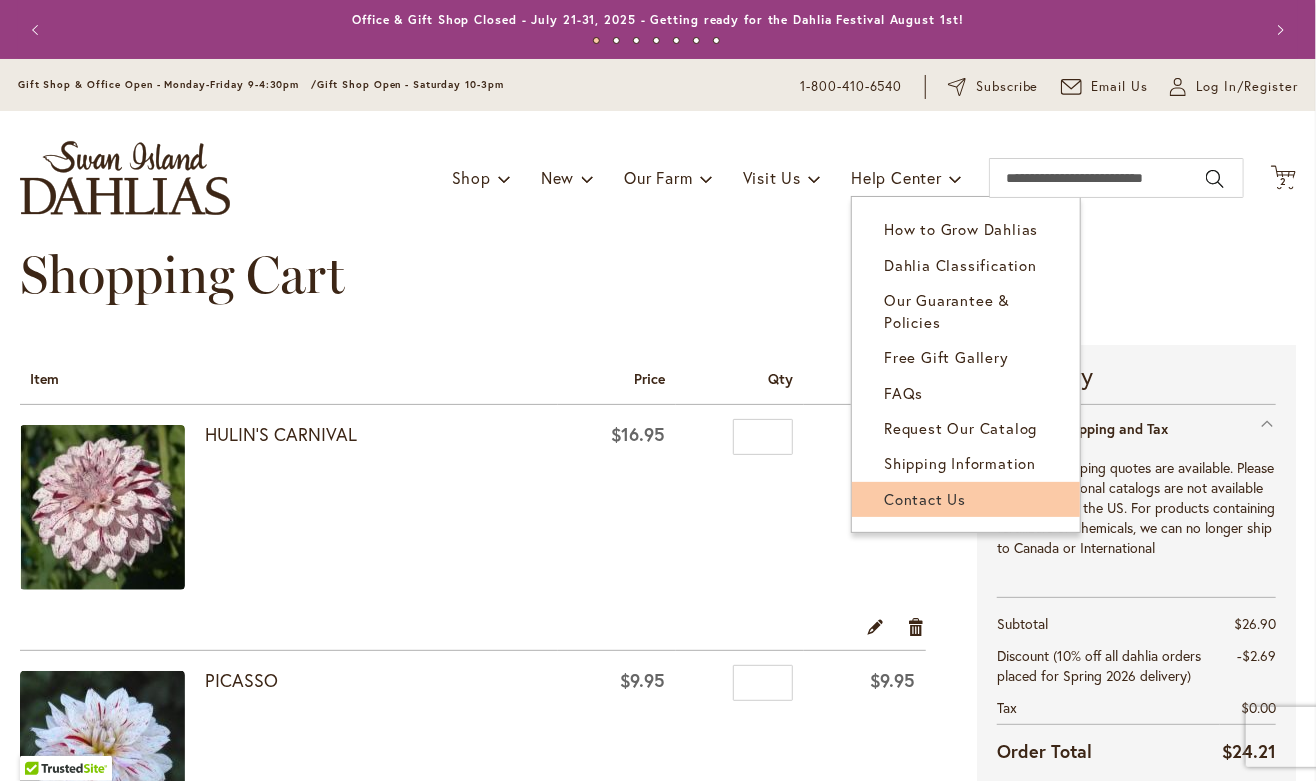 select on "**" 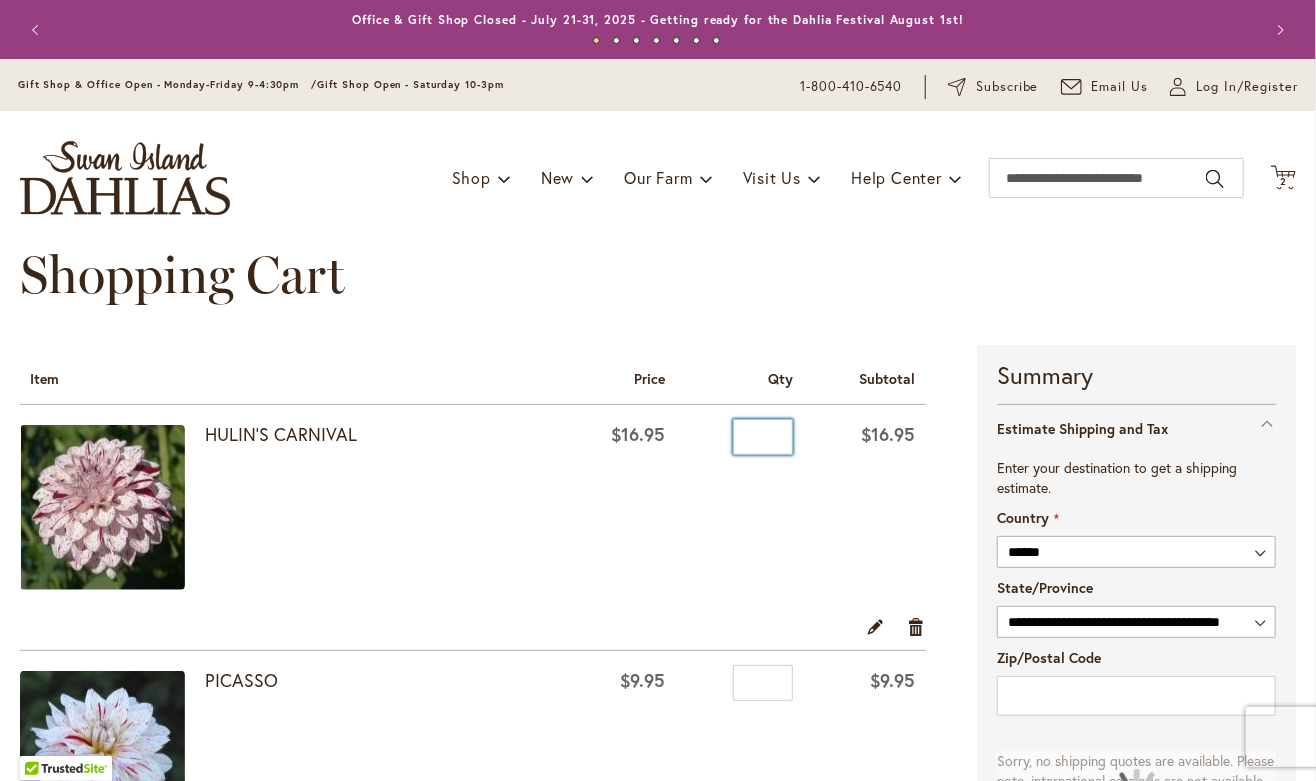 click on "*" at bounding box center [763, 437] 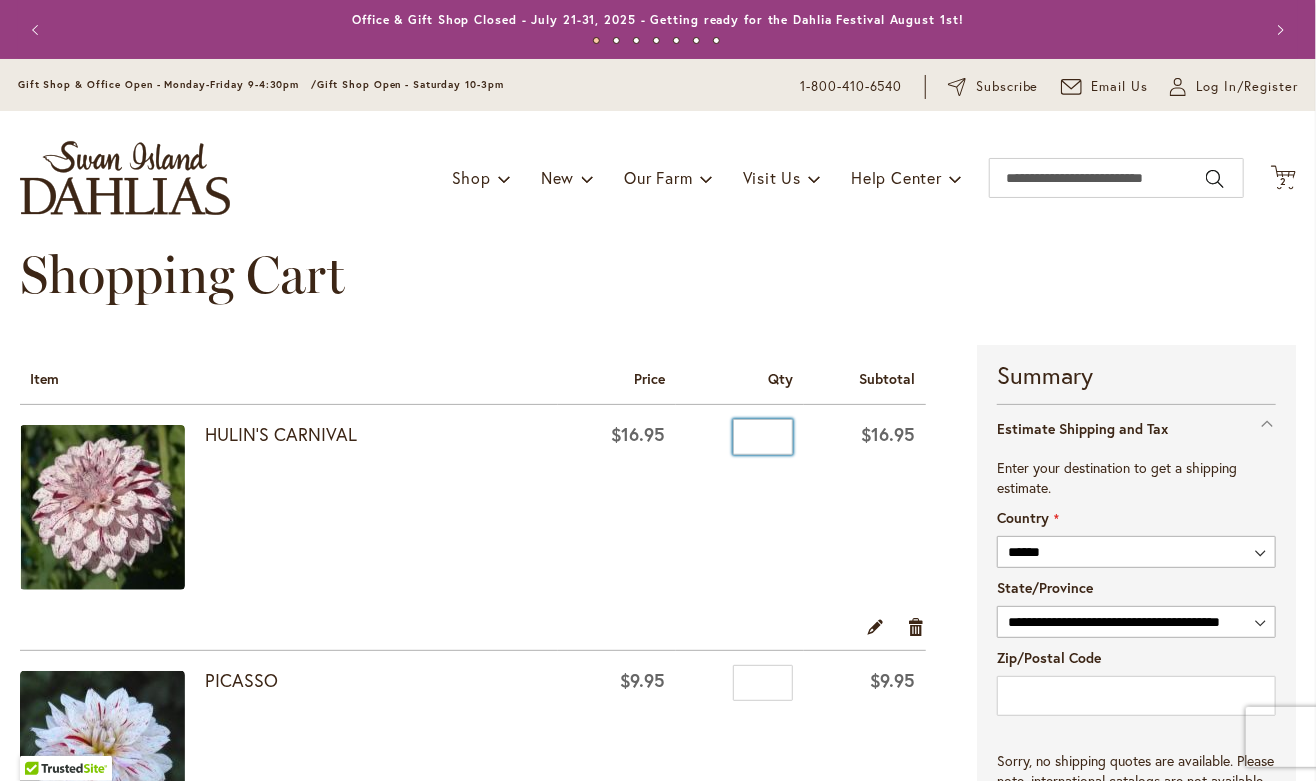 type on "*" 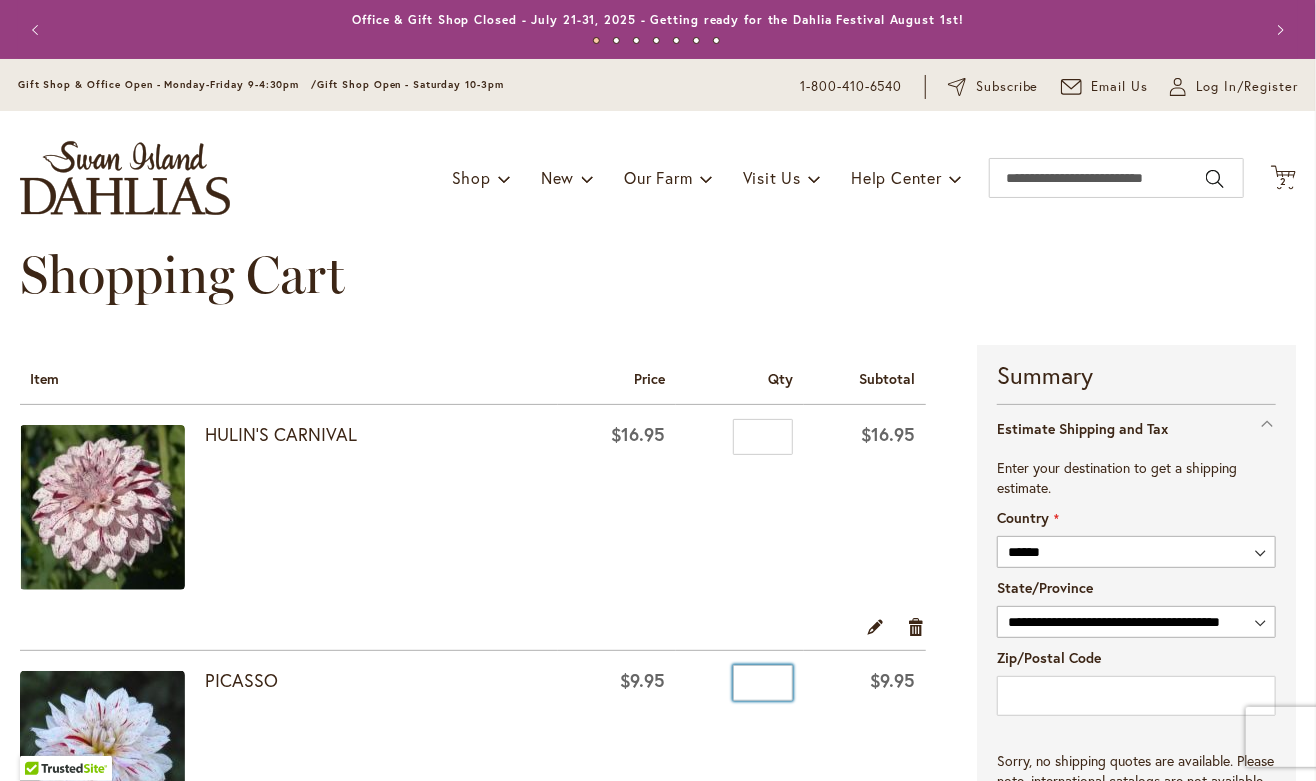 click on "*" at bounding box center (763, 683) 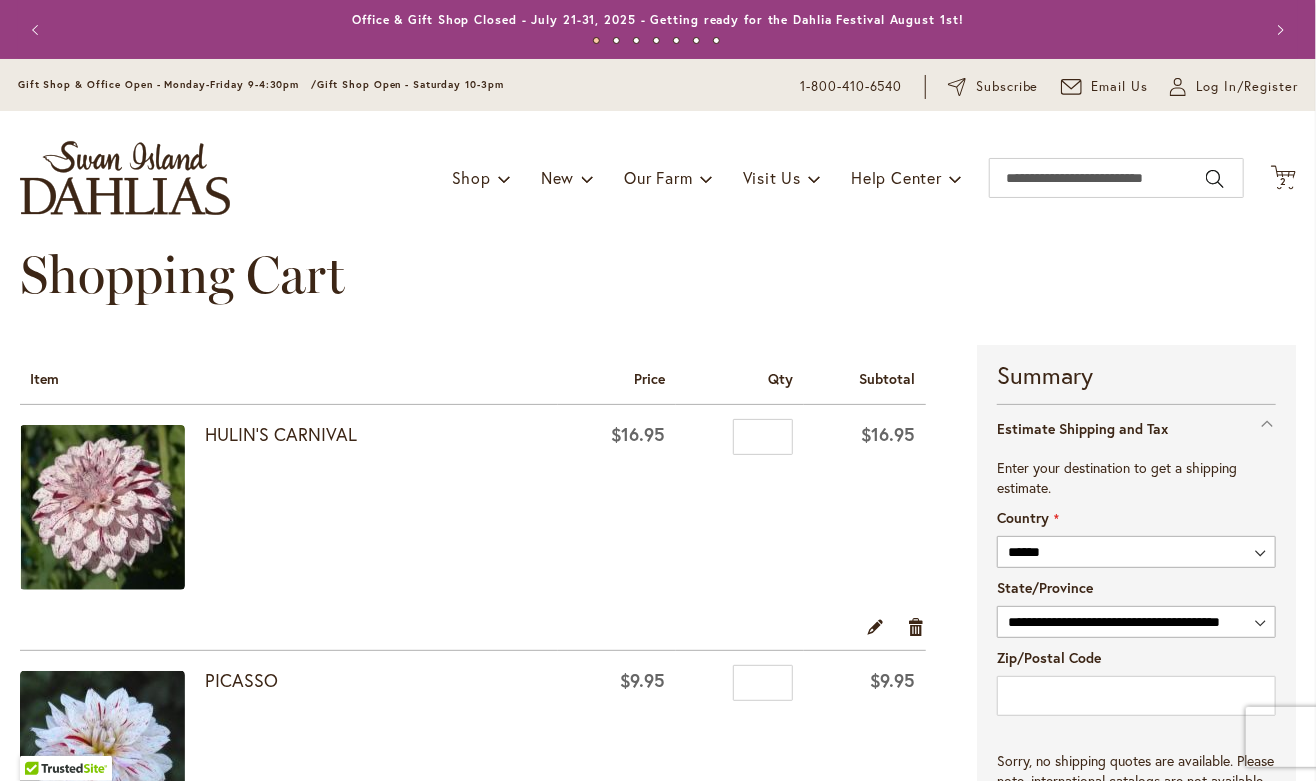 click on "Shopping Cart" at bounding box center [658, 295] 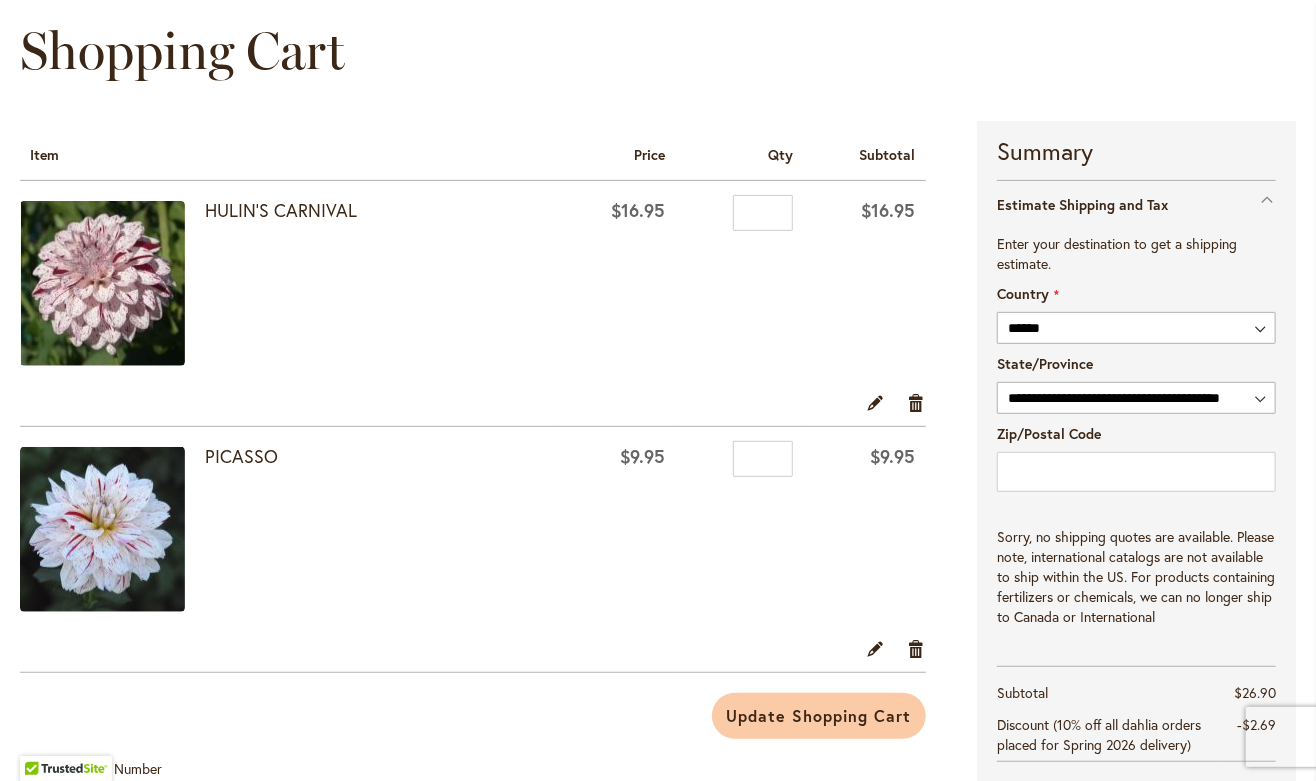 scroll, scrollTop: 230, scrollLeft: 0, axis: vertical 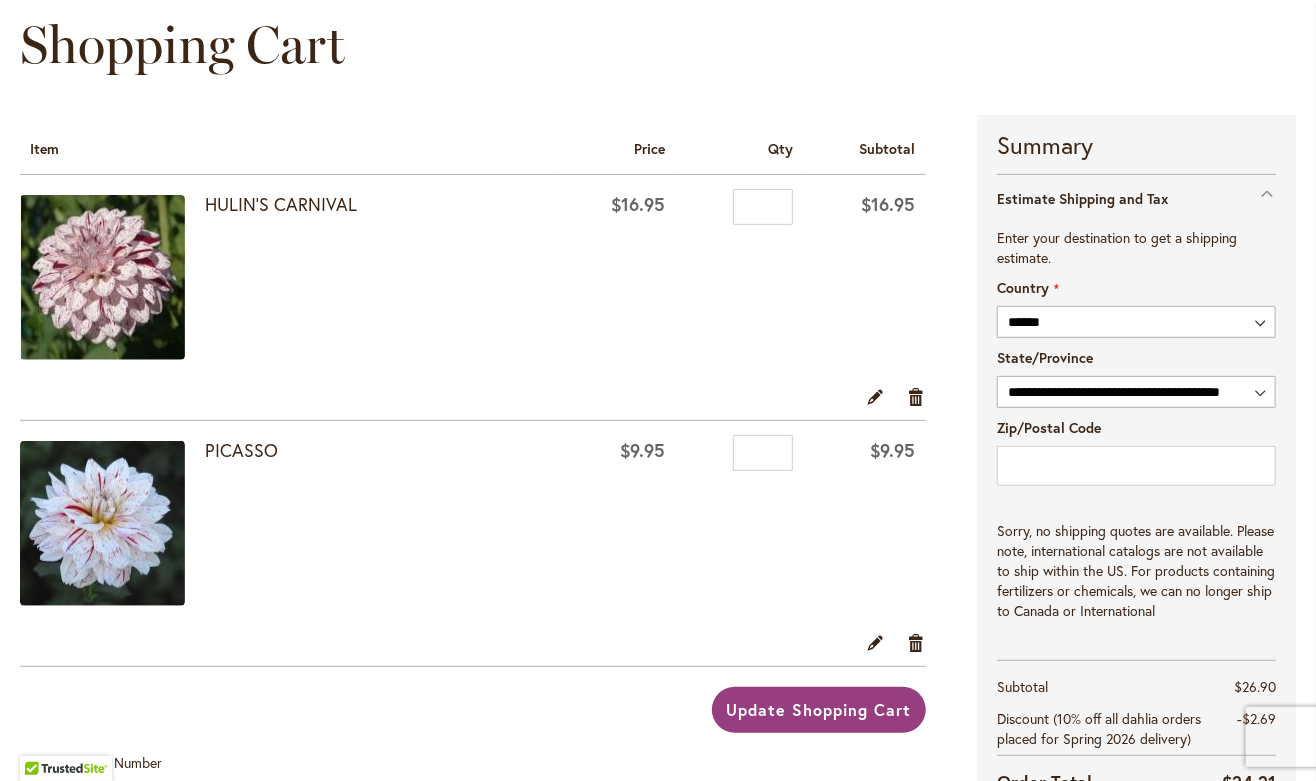 click on "Update Shopping Cart" at bounding box center [819, 709] 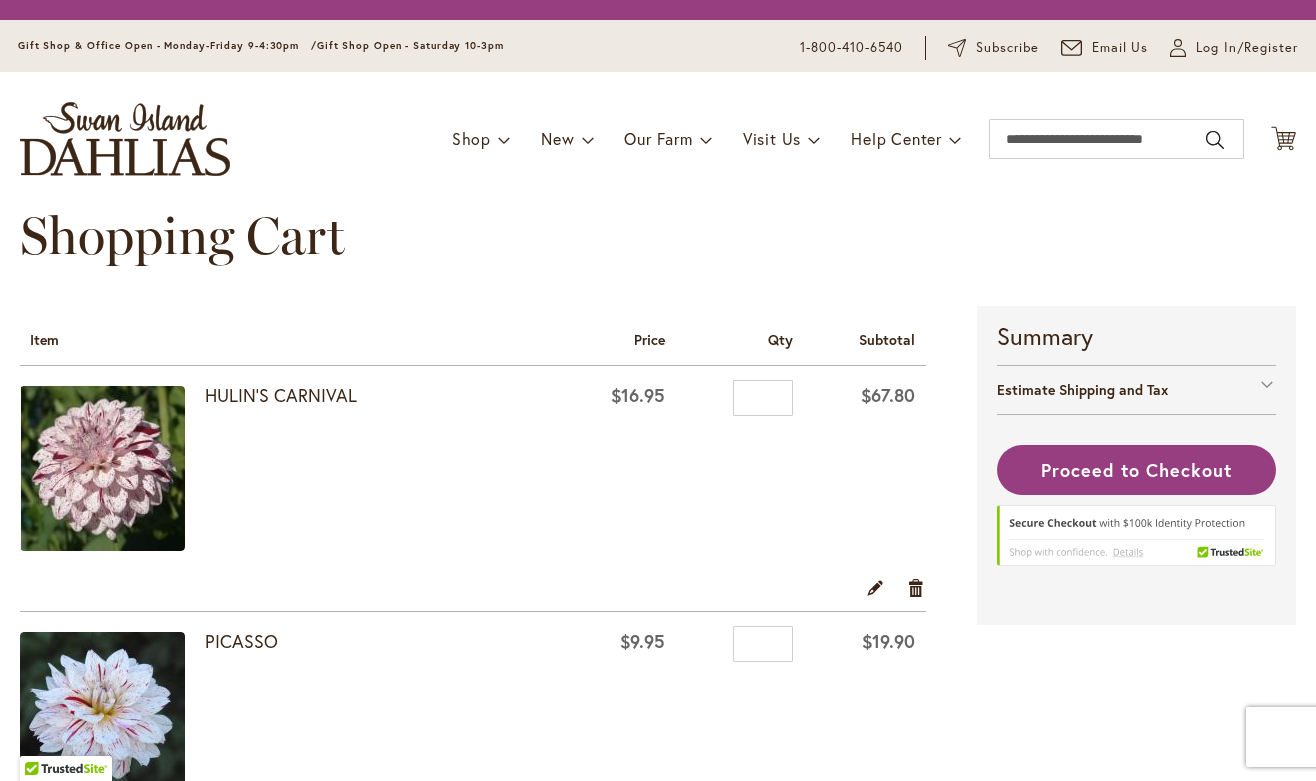 scroll, scrollTop: 0, scrollLeft: 0, axis: both 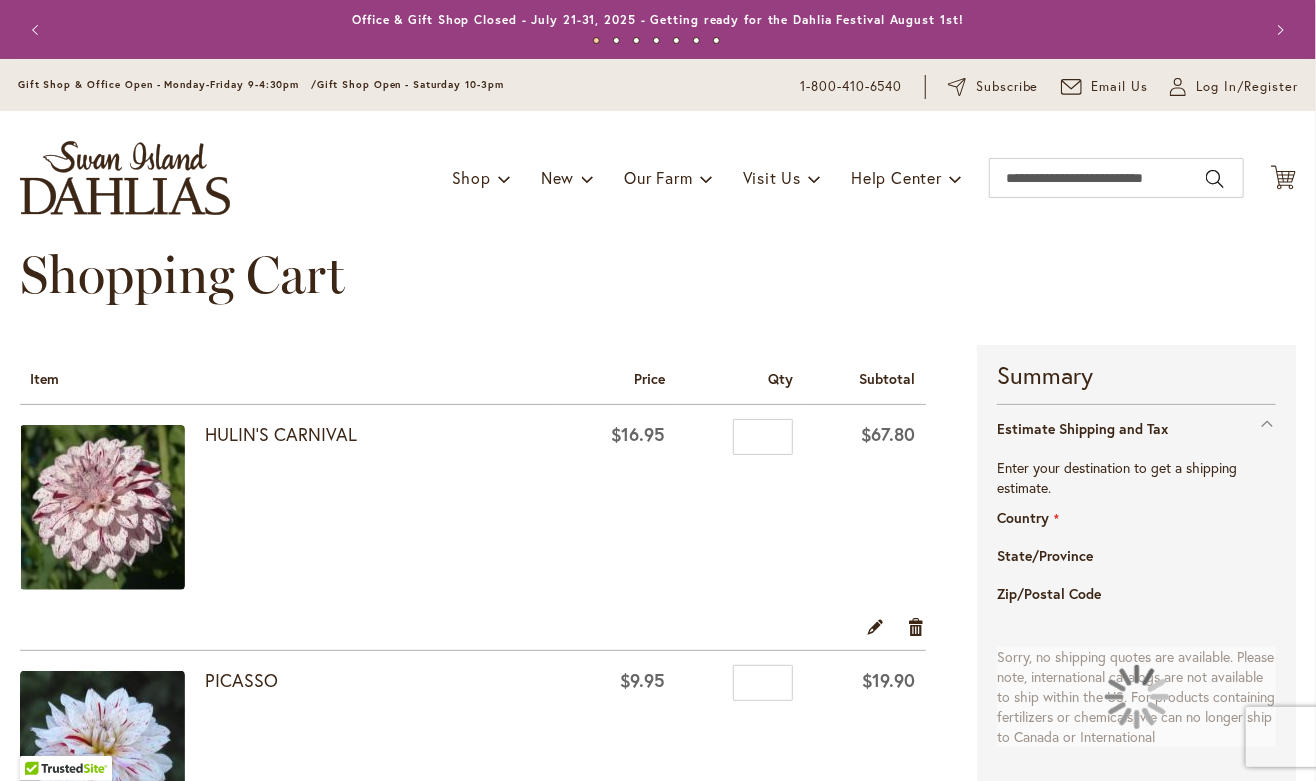select on "**" 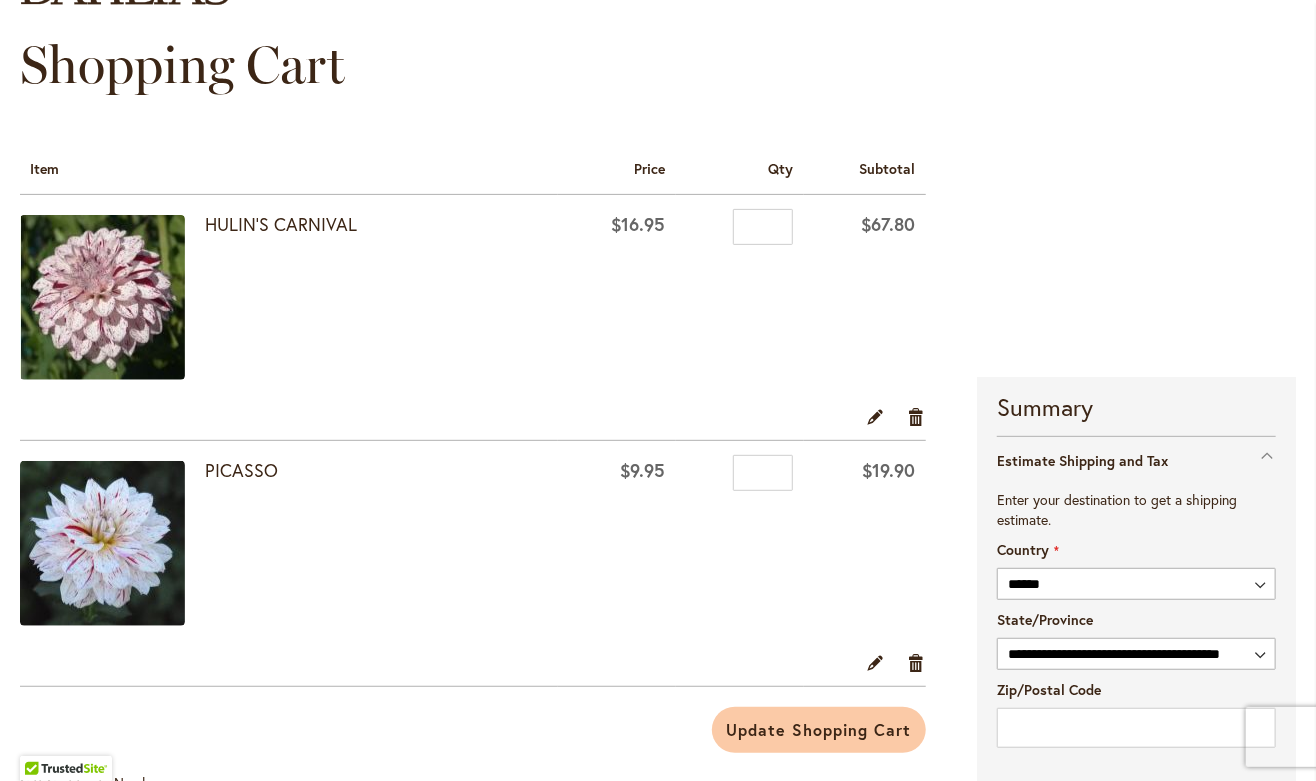 scroll, scrollTop: 237, scrollLeft: 0, axis: vertical 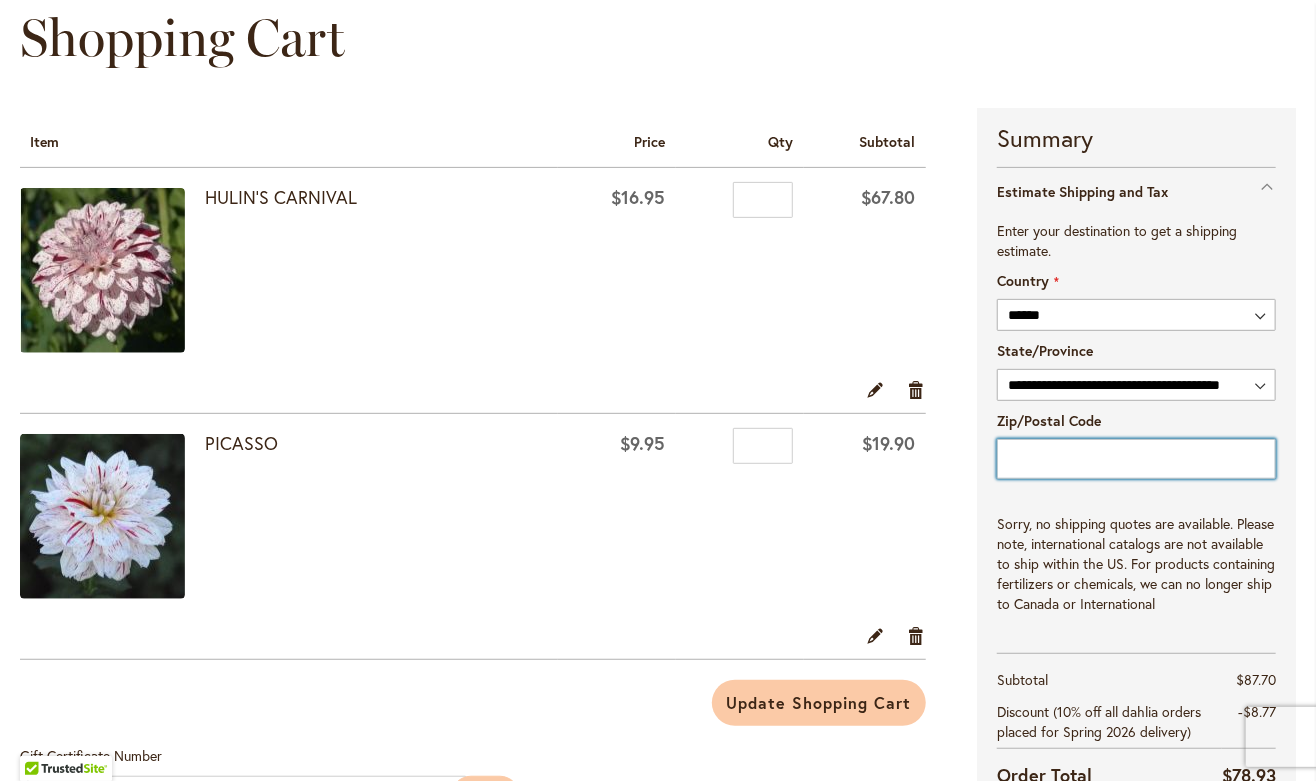 click on "Zip/Postal Code" at bounding box center [1136, 459] 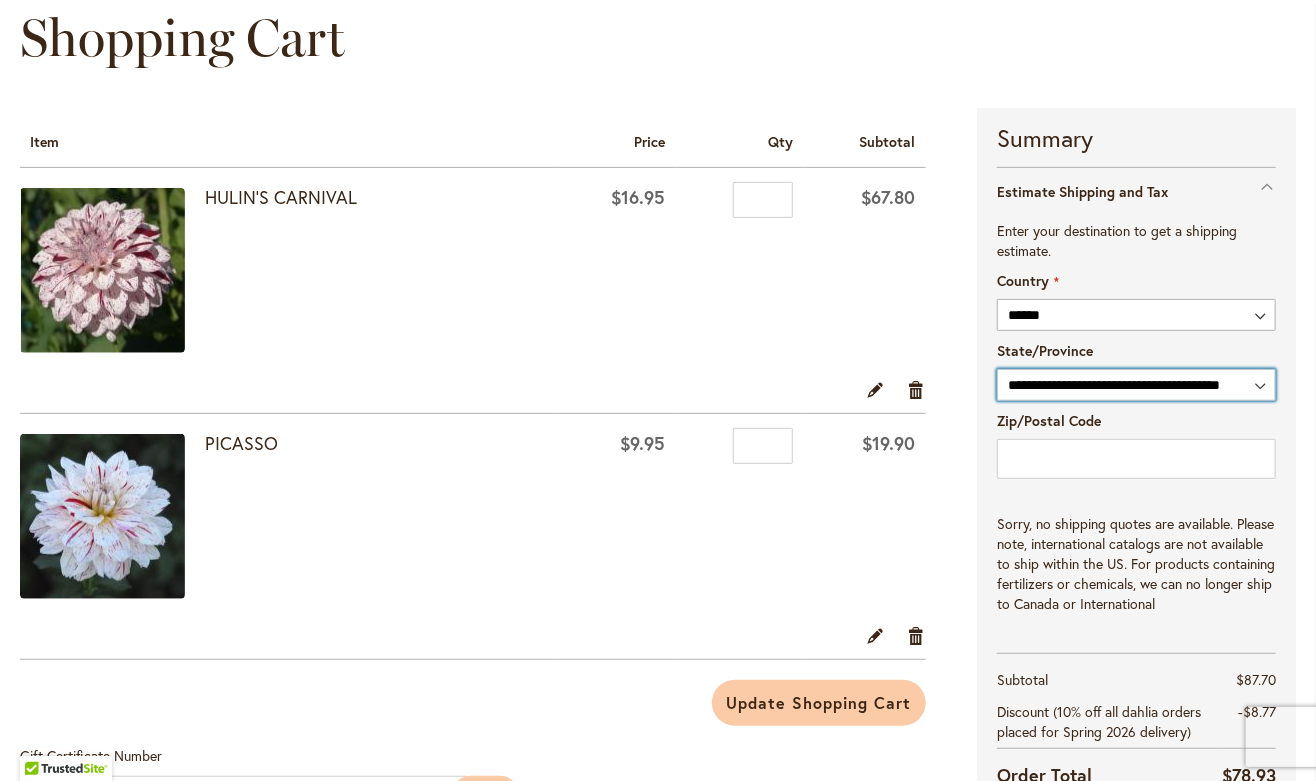 click on "**********" at bounding box center (1136, 385) 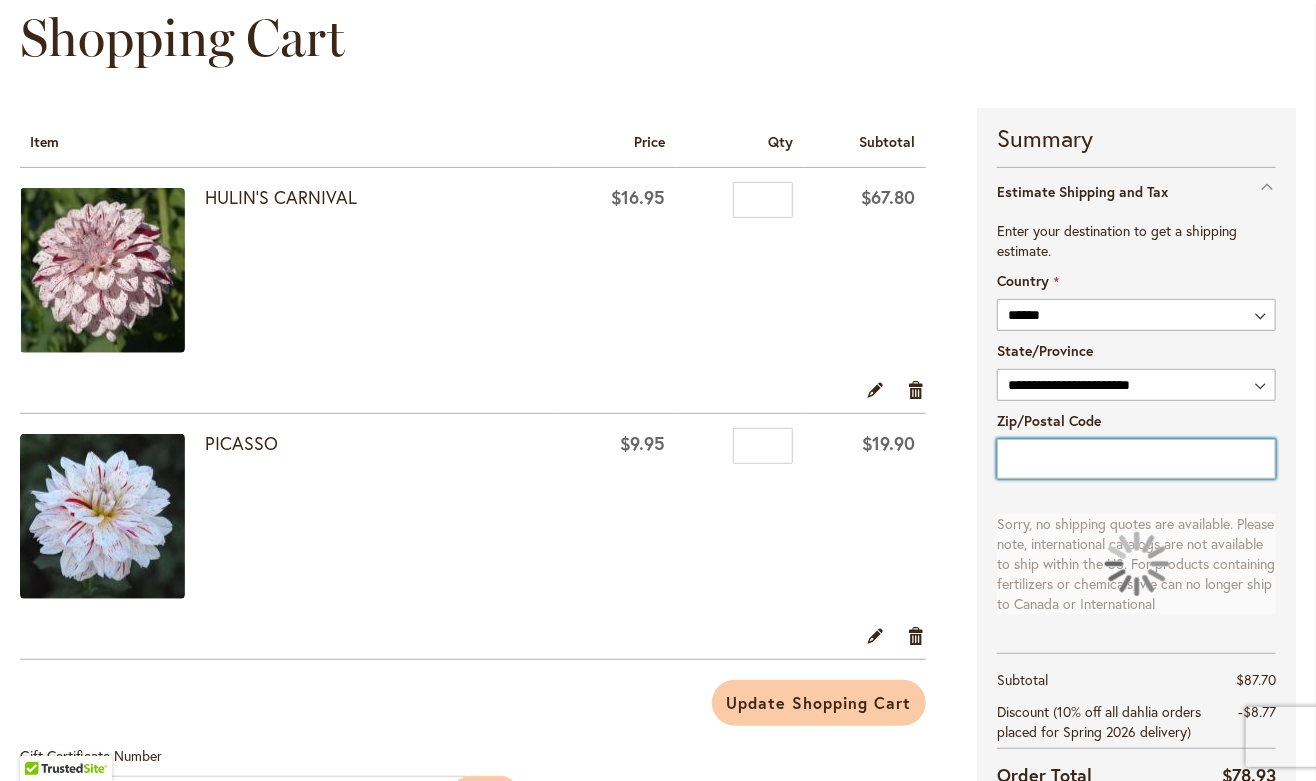 click on "Zip/Postal Code" at bounding box center (1136, 459) 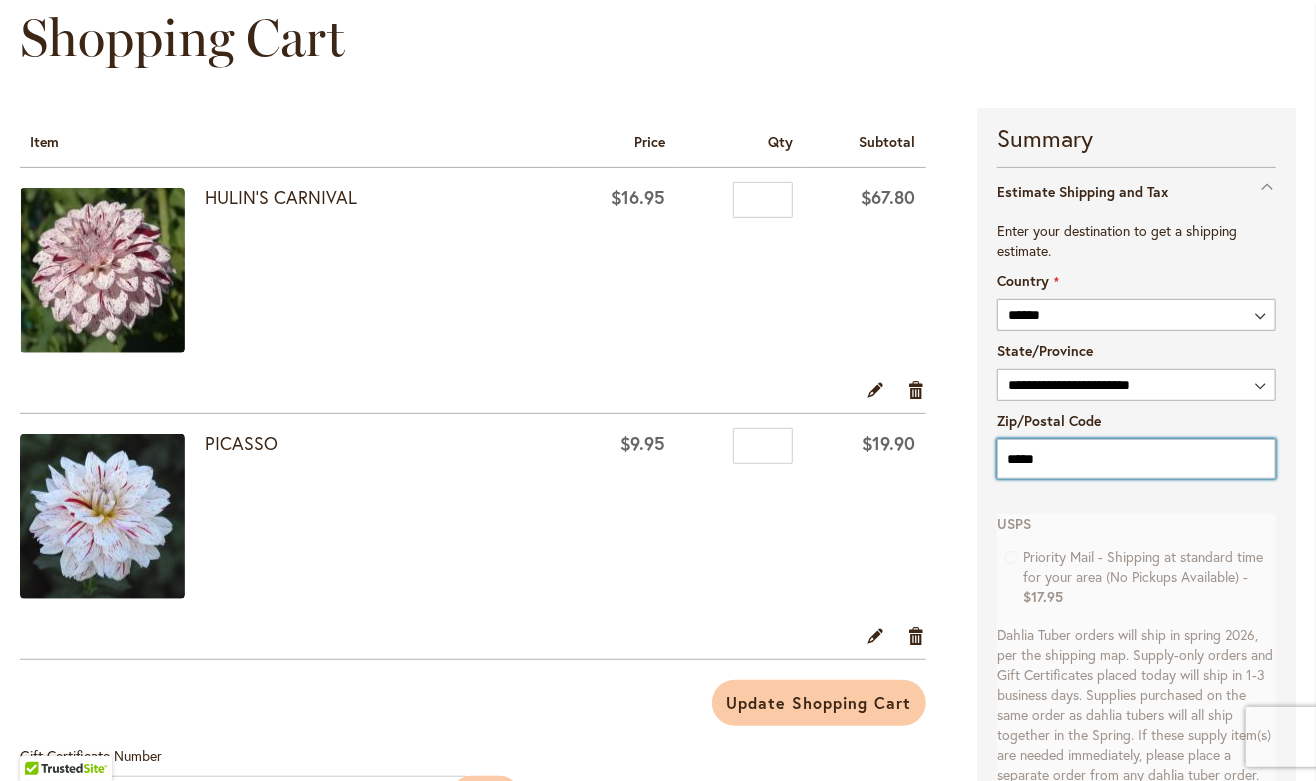 type on "*****" 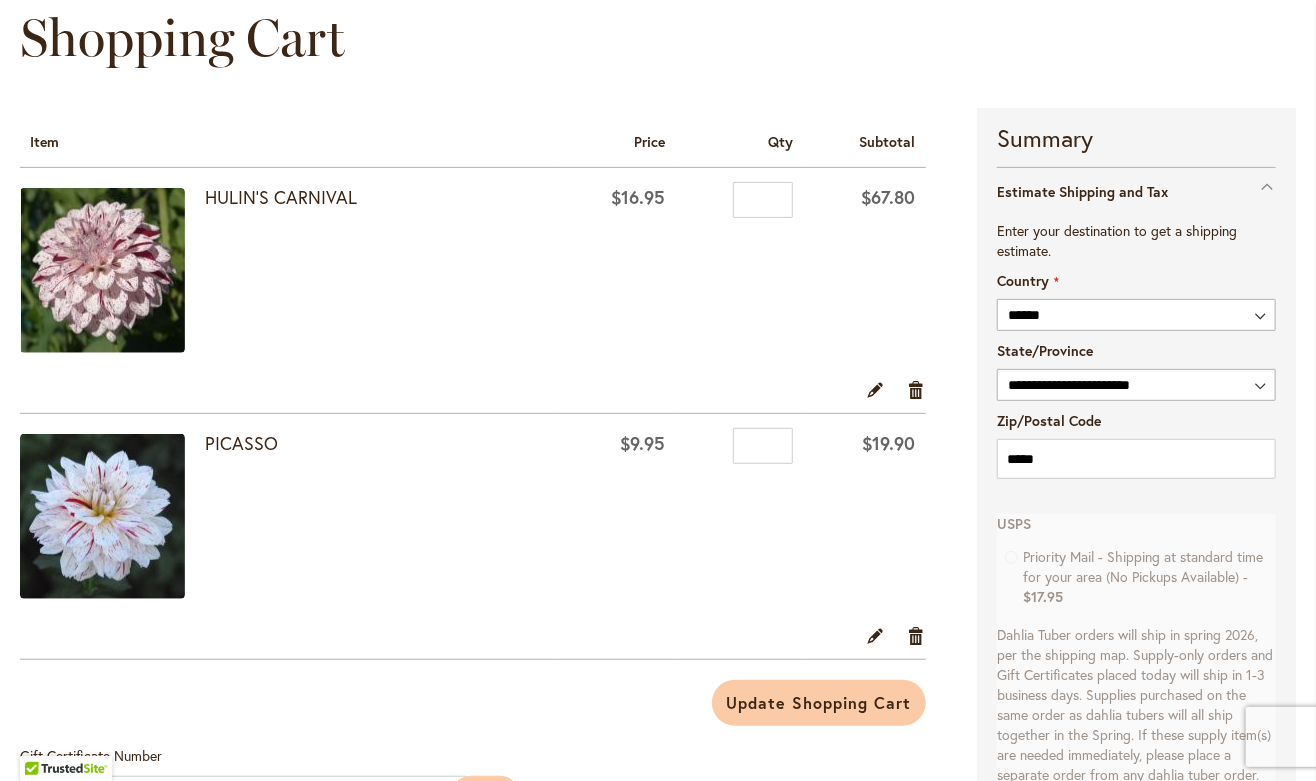 click on "**********" at bounding box center (1136, 713) 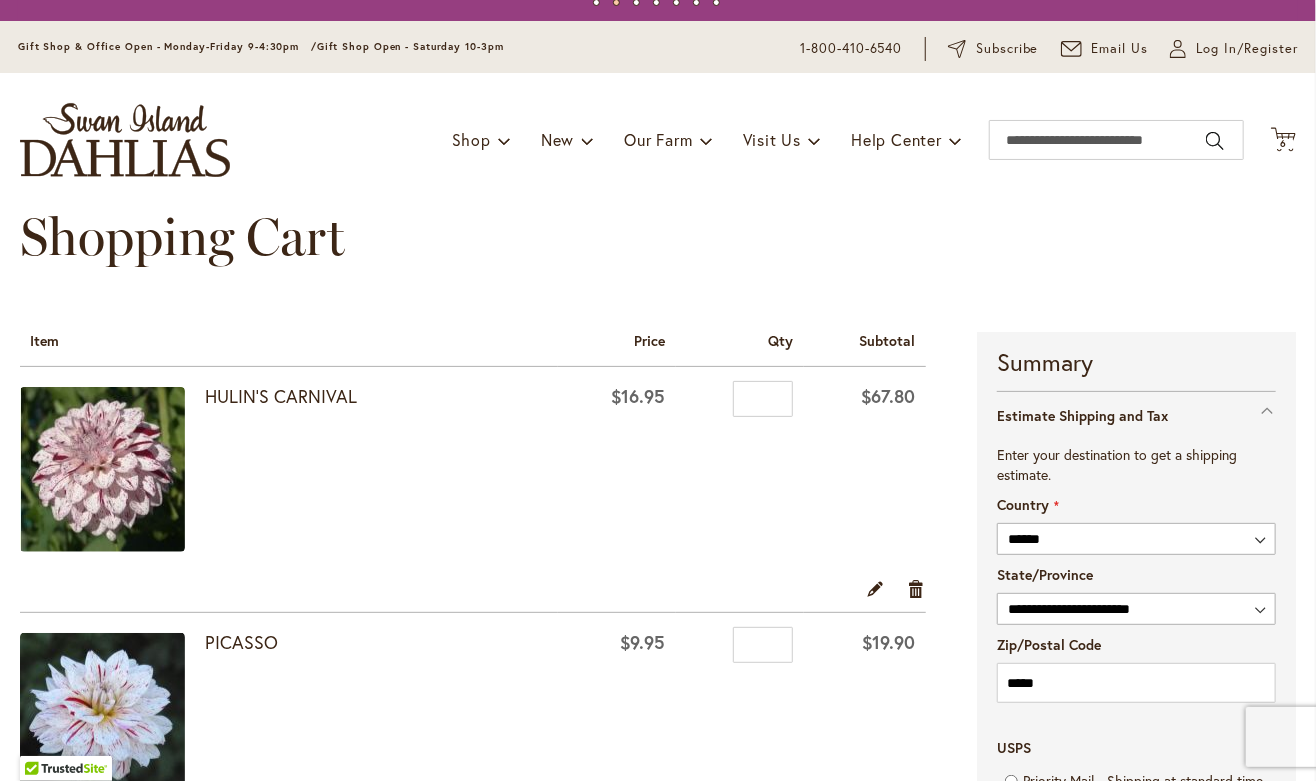 scroll, scrollTop: 22, scrollLeft: 0, axis: vertical 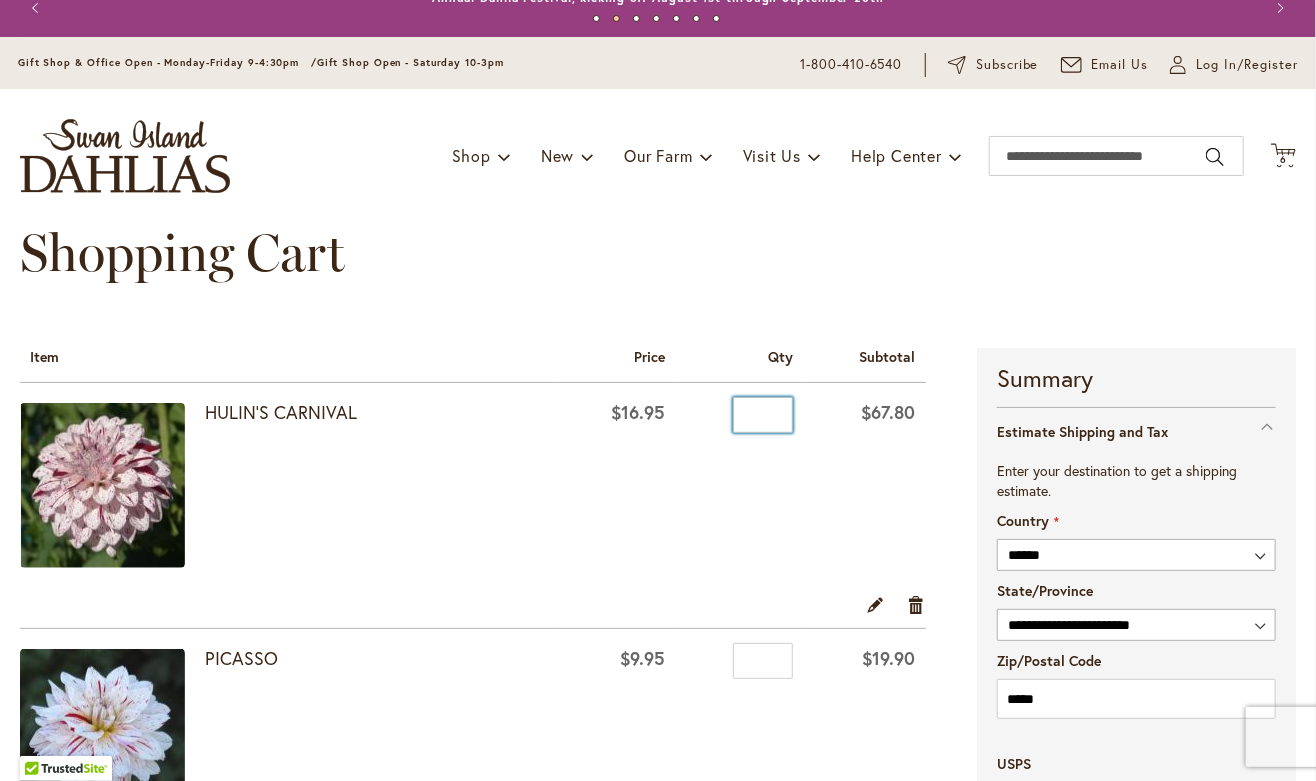 click on "*" at bounding box center (763, 415) 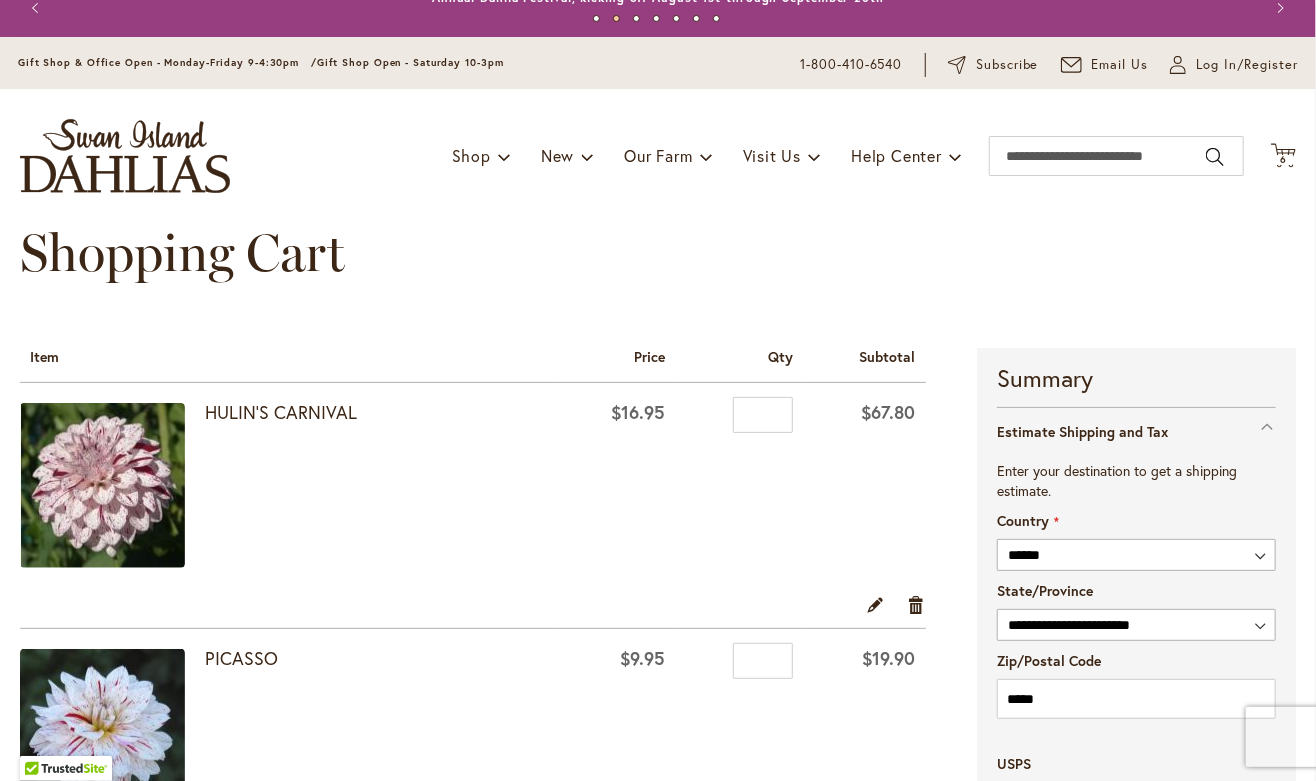 click on "Qty
*" at bounding box center (740, 488) 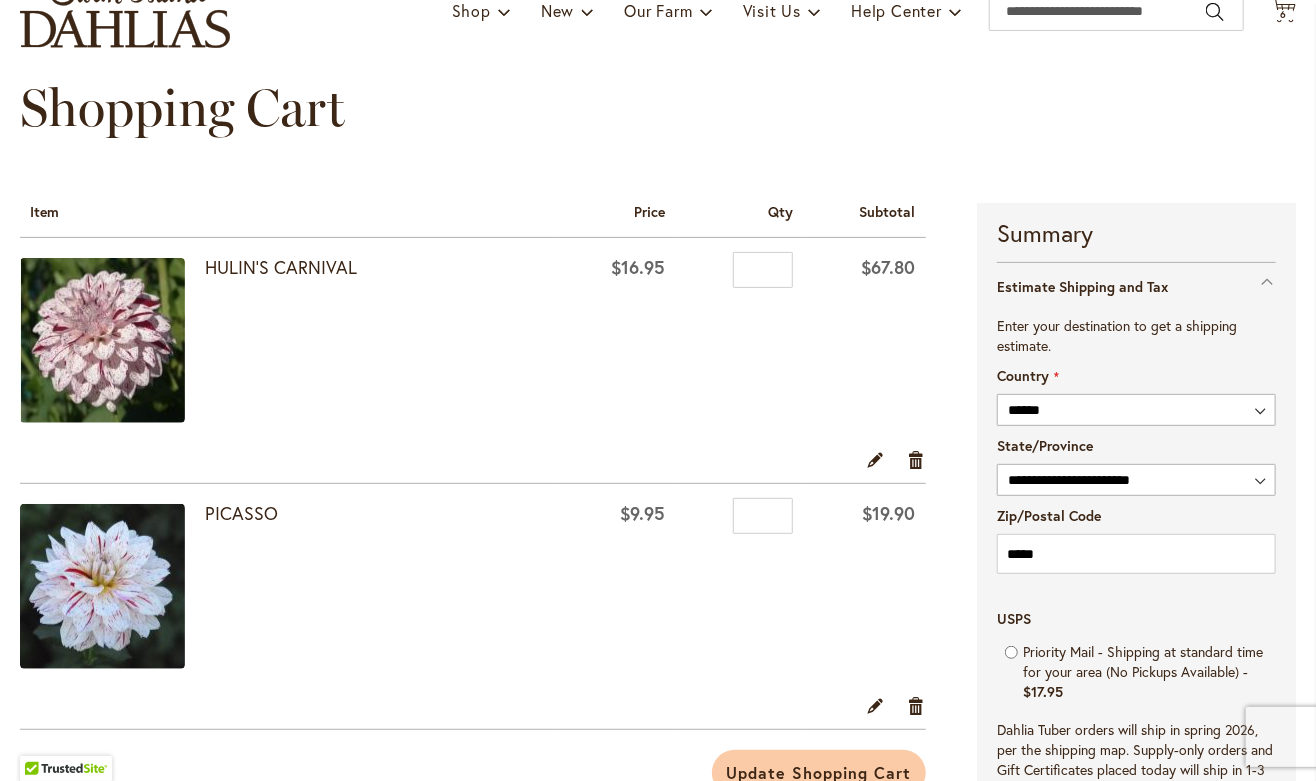 scroll, scrollTop: 450, scrollLeft: 0, axis: vertical 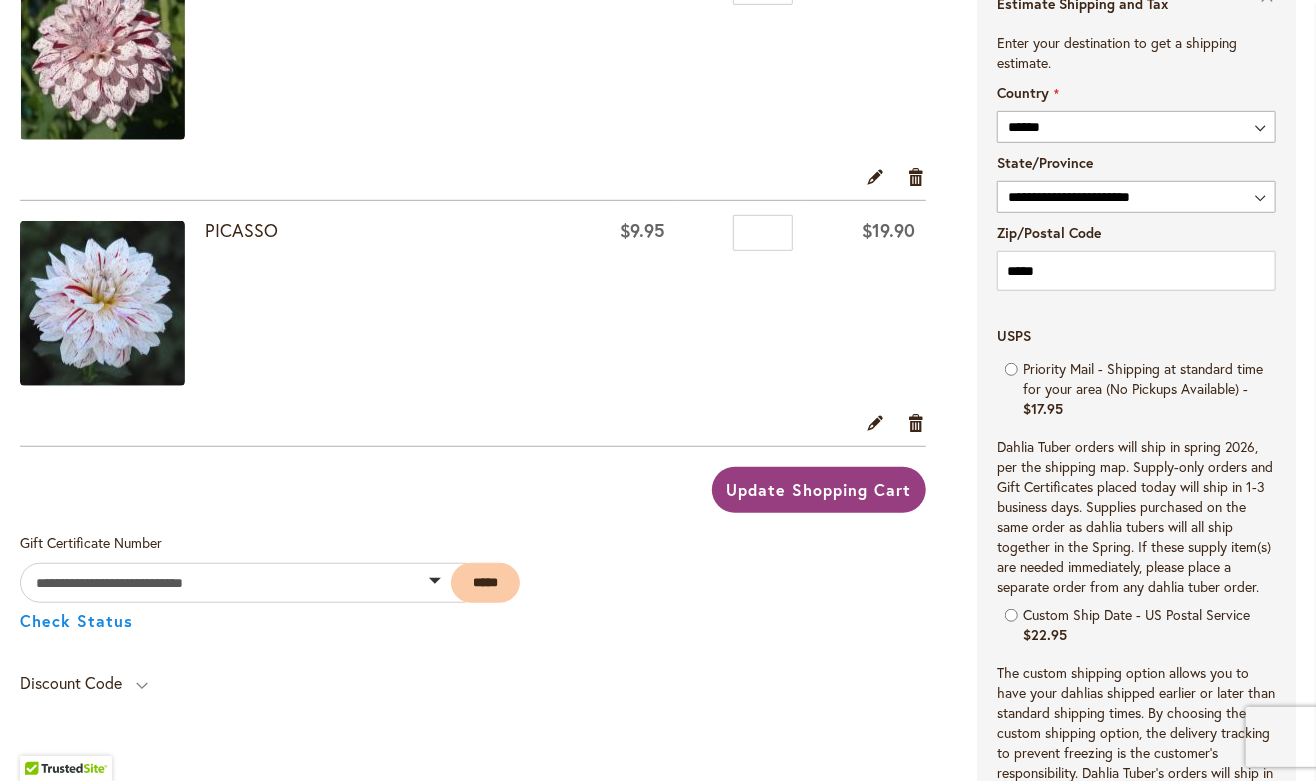 click on "Update Shopping Cart" at bounding box center (819, 489) 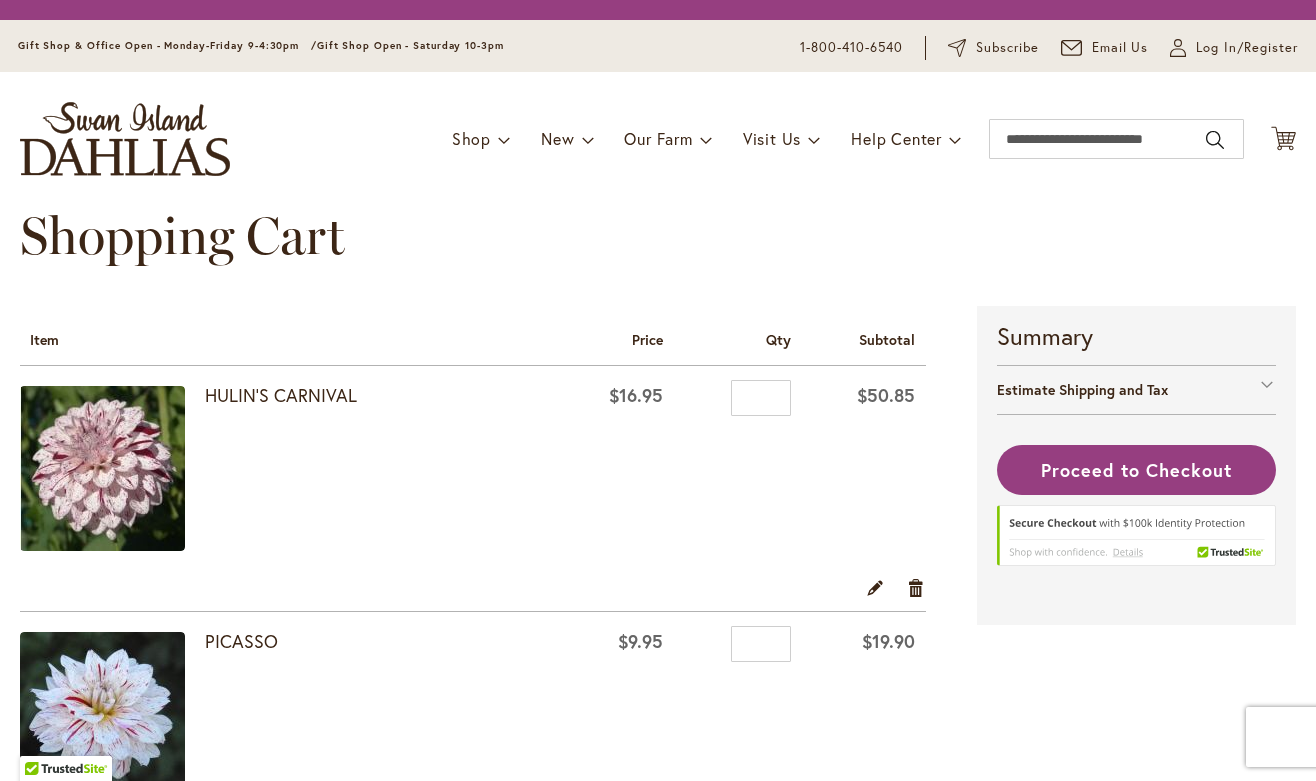 scroll, scrollTop: 0, scrollLeft: 0, axis: both 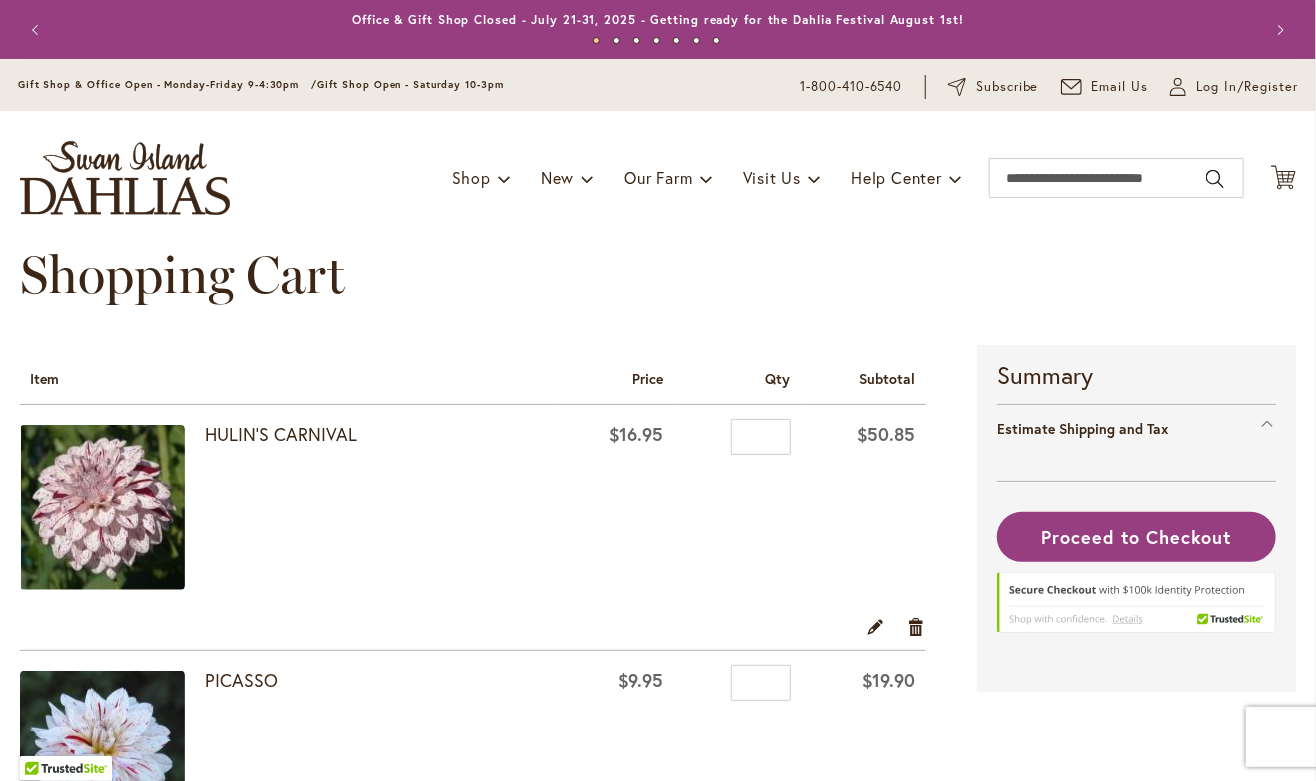 select on "**" 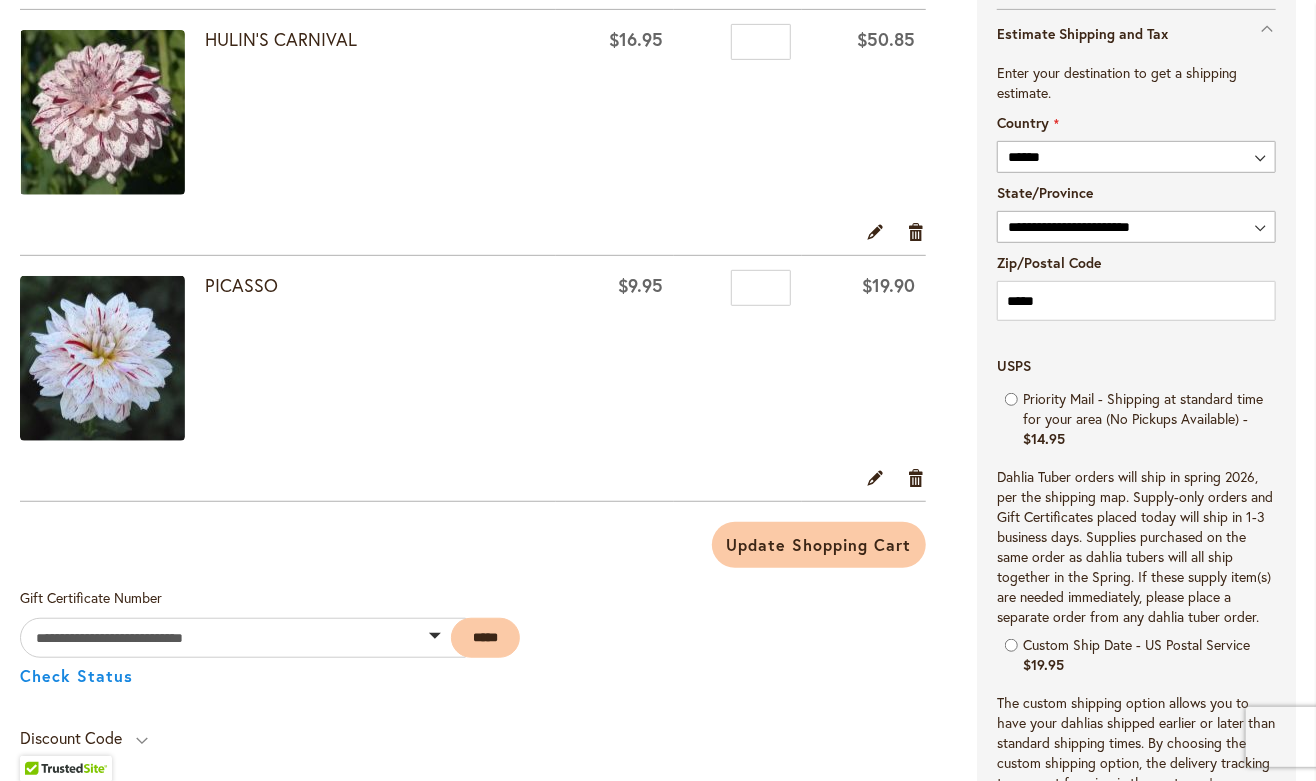 scroll, scrollTop: 399, scrollLeft: 0, axis: vertical 